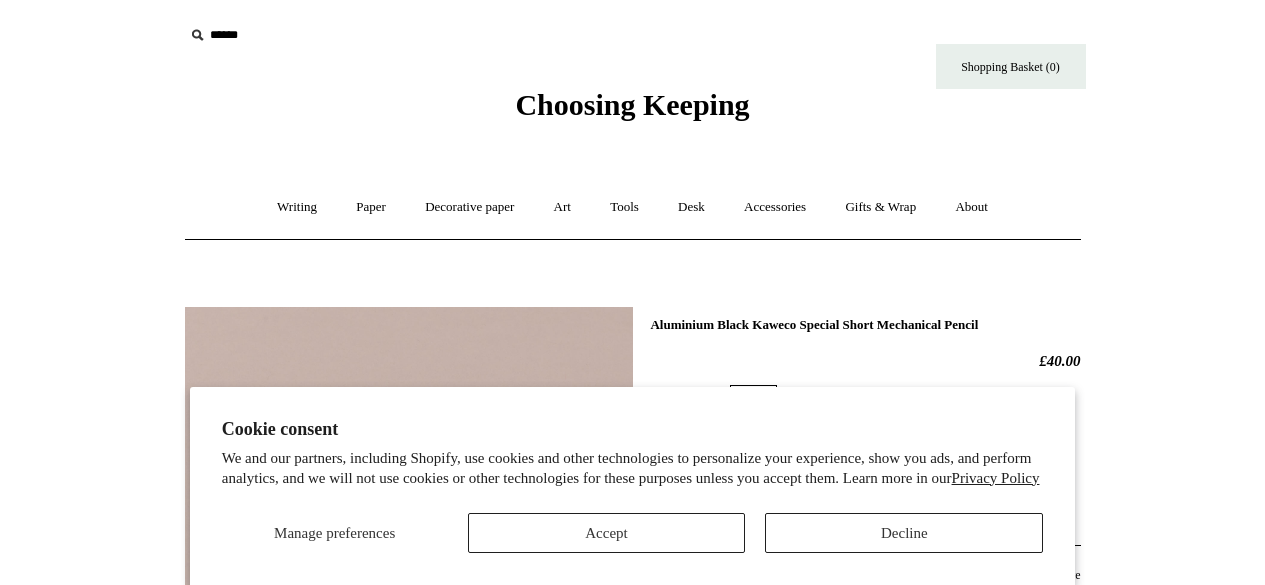 scroll, scrollTop: 112, scrollLeft: 0, axis: vertical 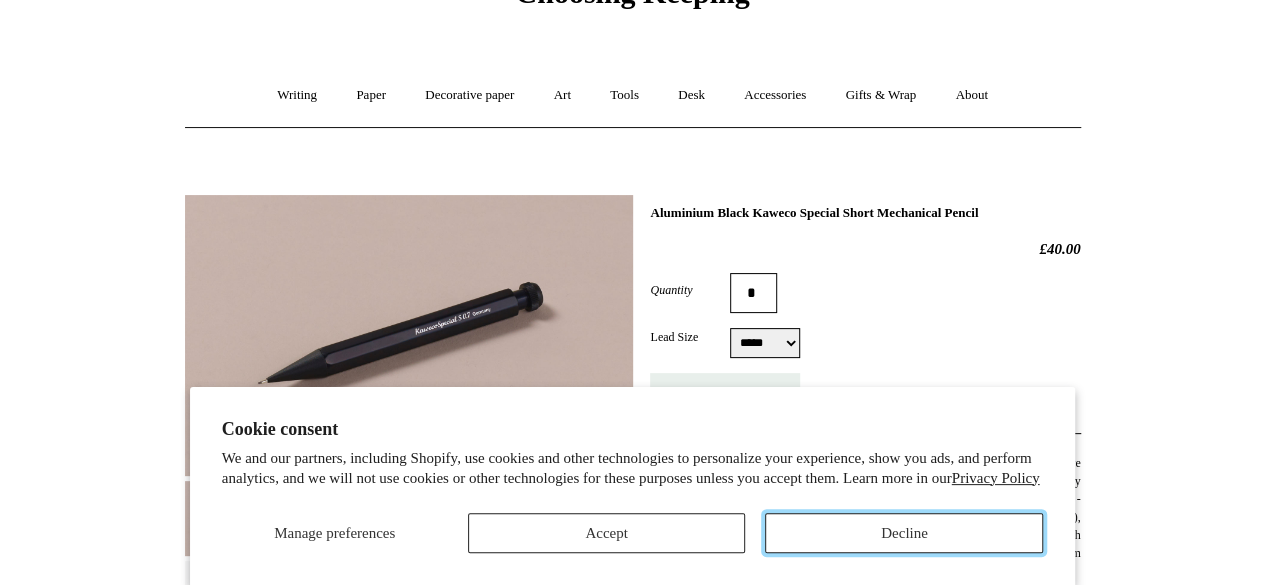 click on "Decline" at bounding box center (904, 533) 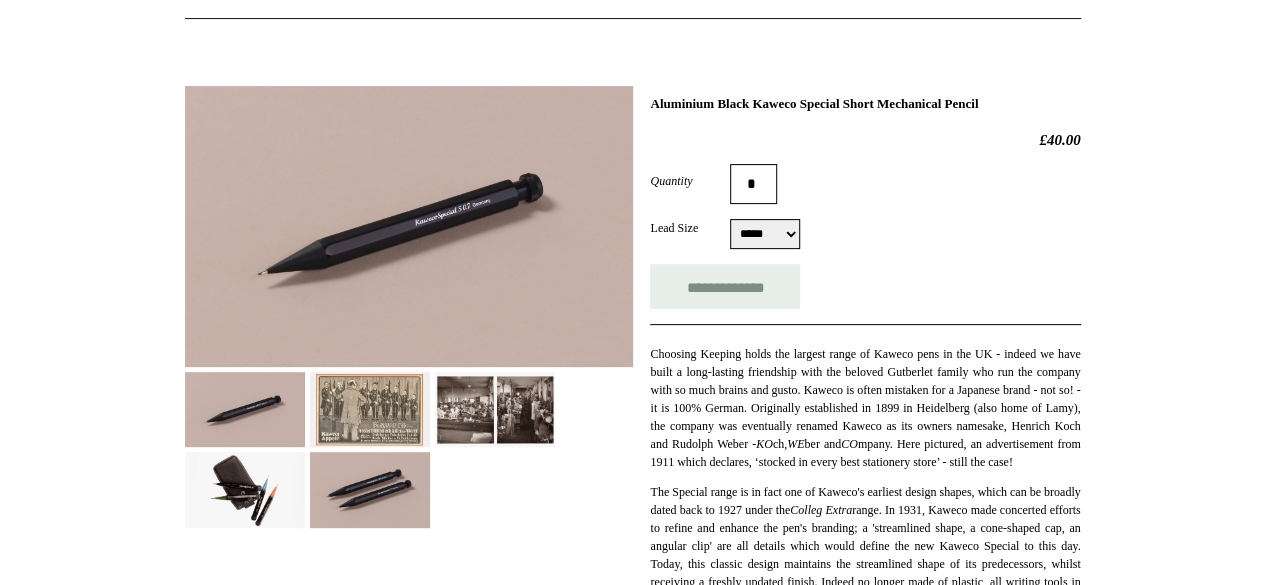 scroll, scrollTop: 312, scrollLeft: 0, axis: vertical 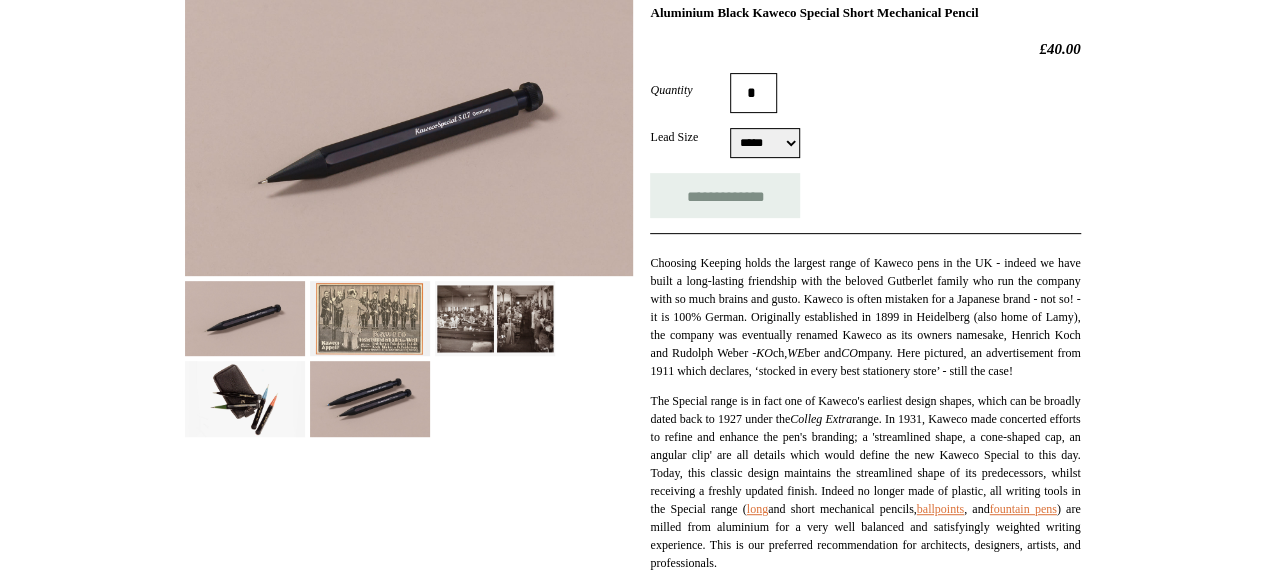 click at bounding box center [370, 318] 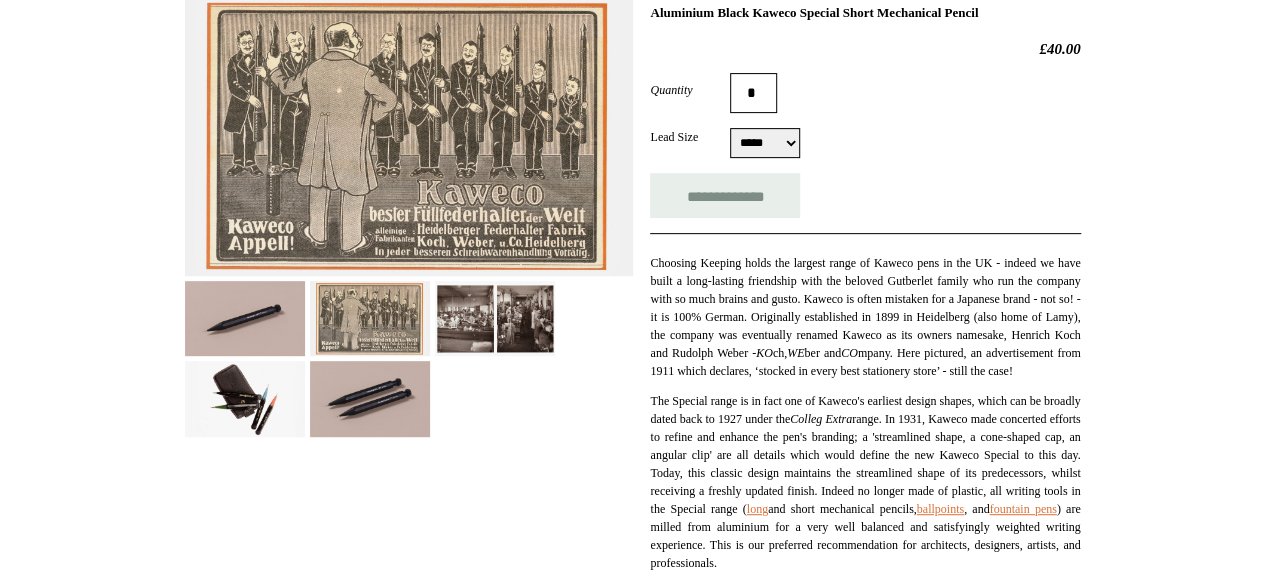 click at bounding box center (495, 318) 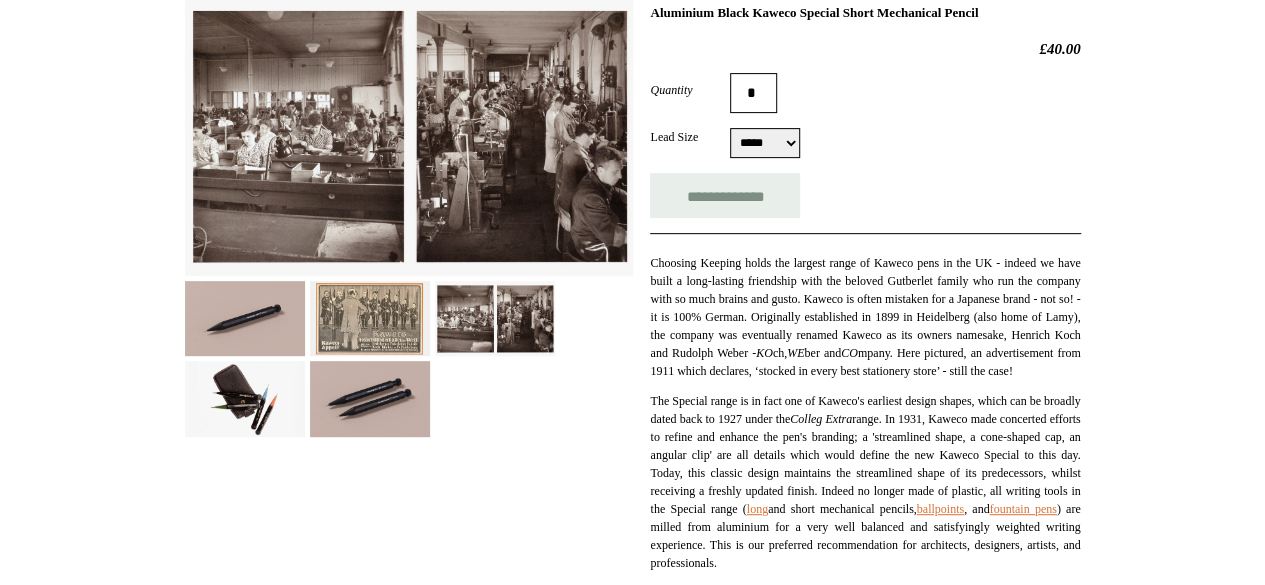 click at bounding box center [495, 318] 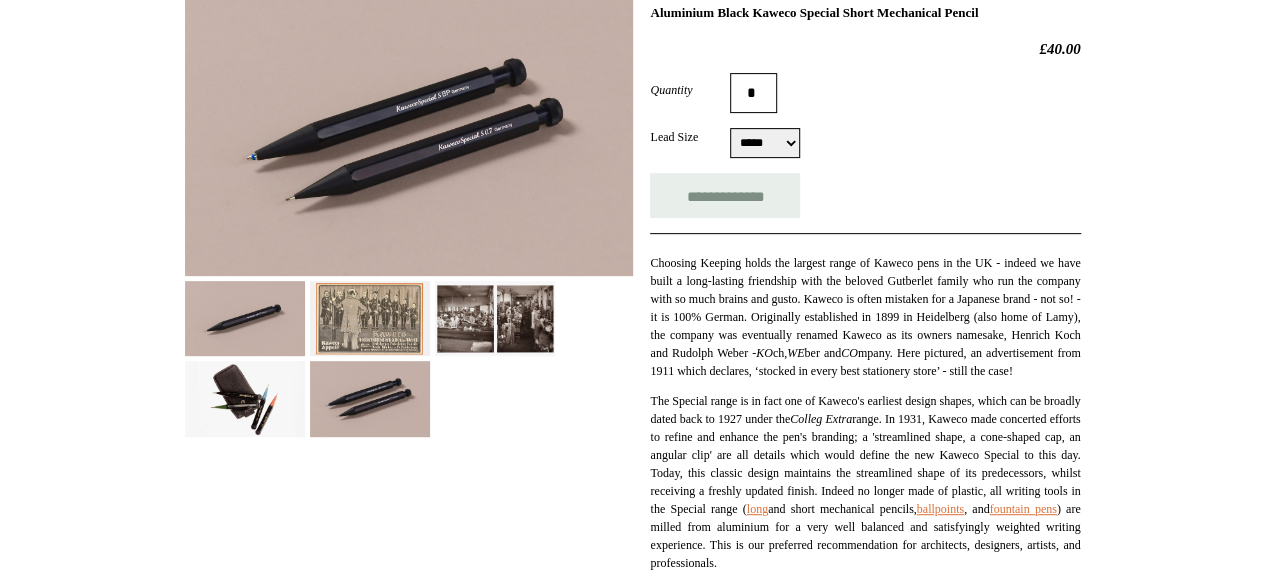 click at bounding box center [245, 398] 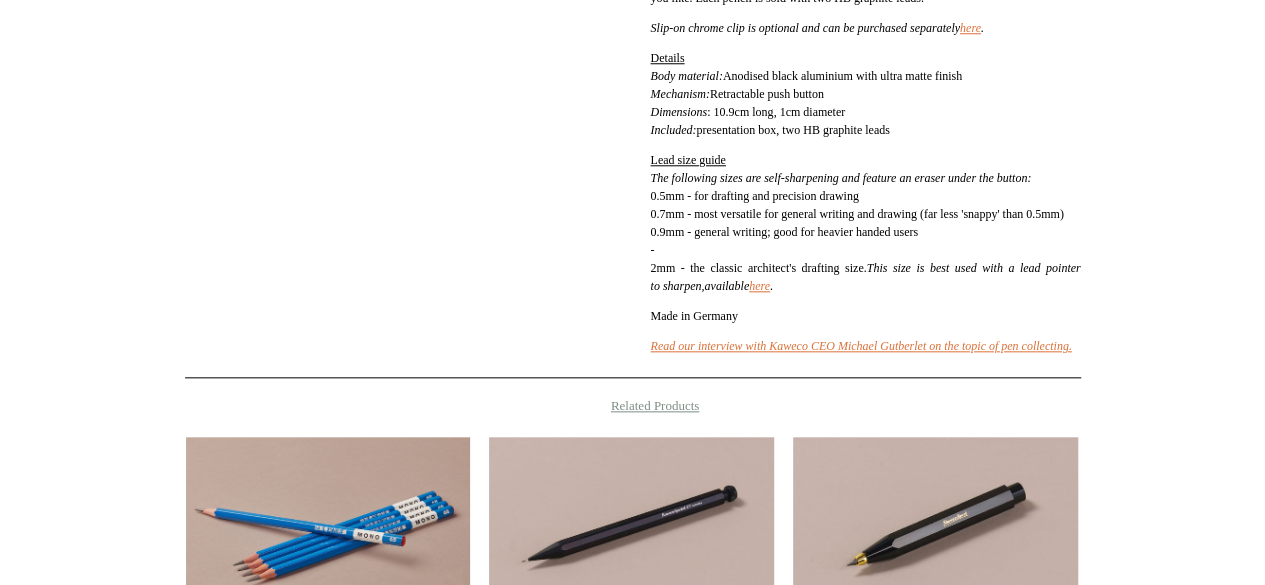 scroll, scrollTop: 1112, scrollLeft: 0, axis: vertical 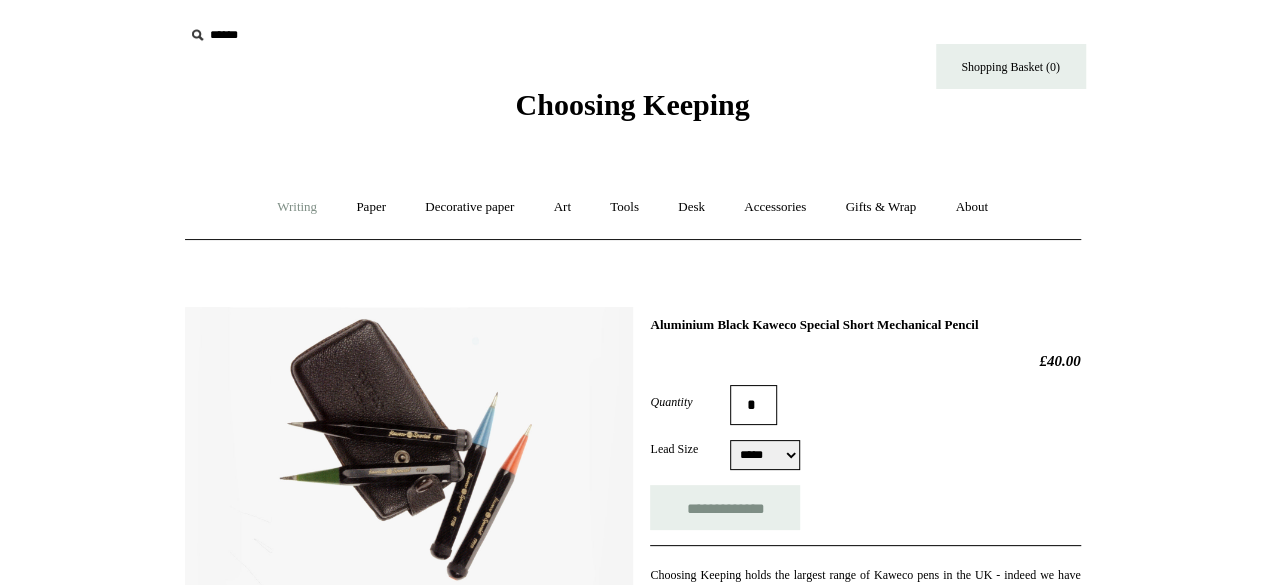 click on "Writing +" at bounding box center [297, 207] 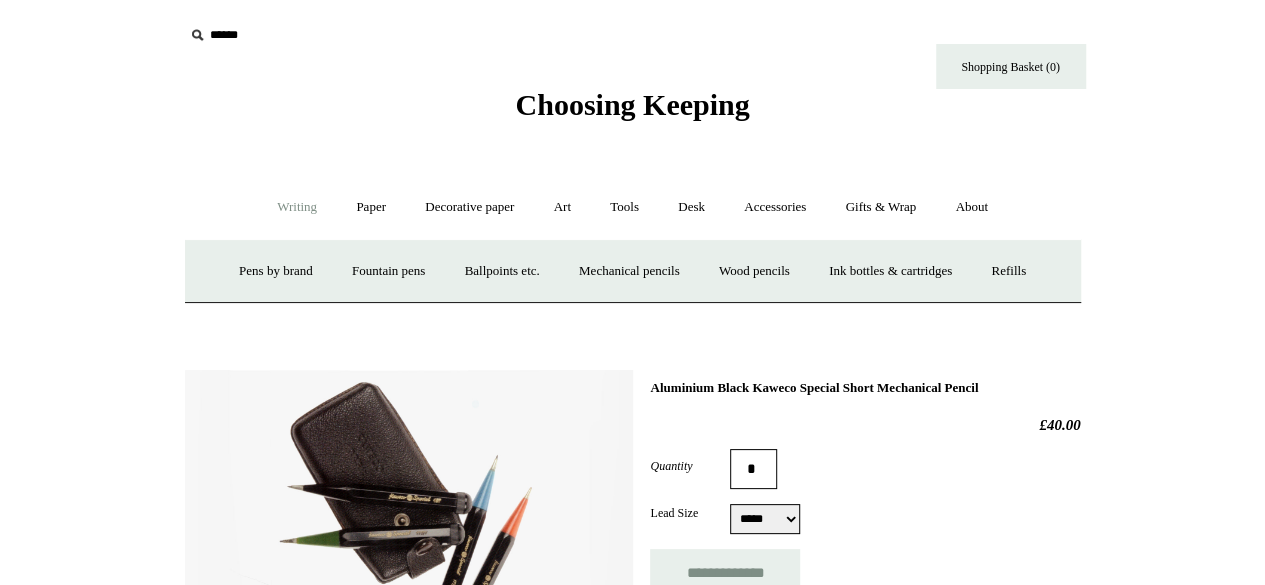drag, startPoint x: 1195, startPoint y: 0, endPoint x: 797, endPoint y: 105, distance: 411.61755 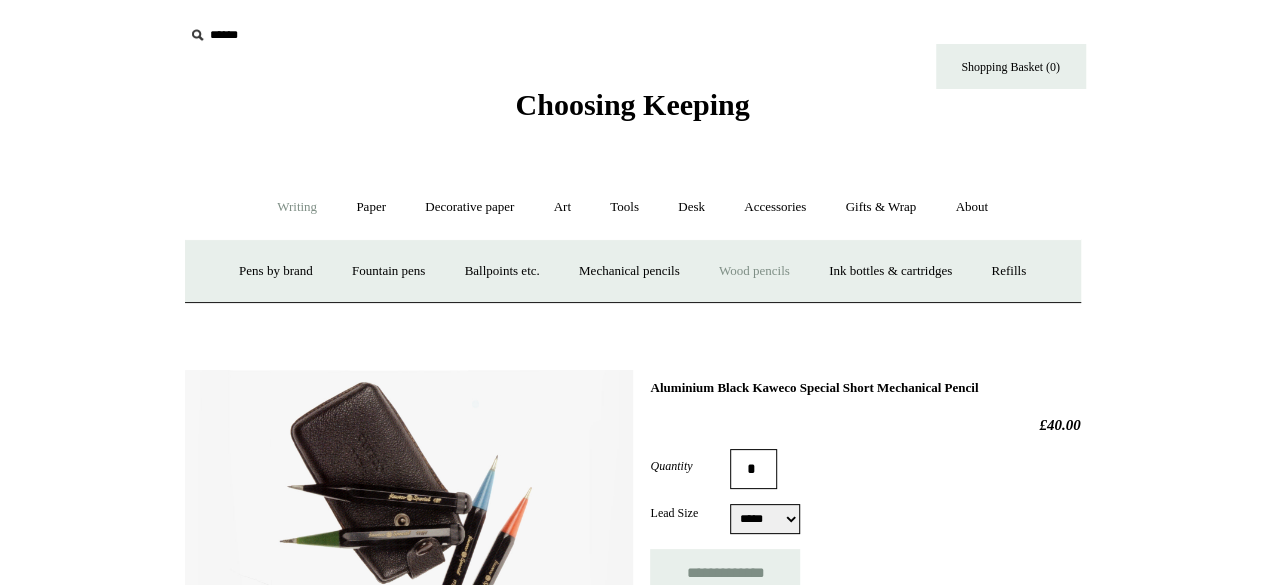 click on "Wood pencils +" at bounding box center (754, 271) 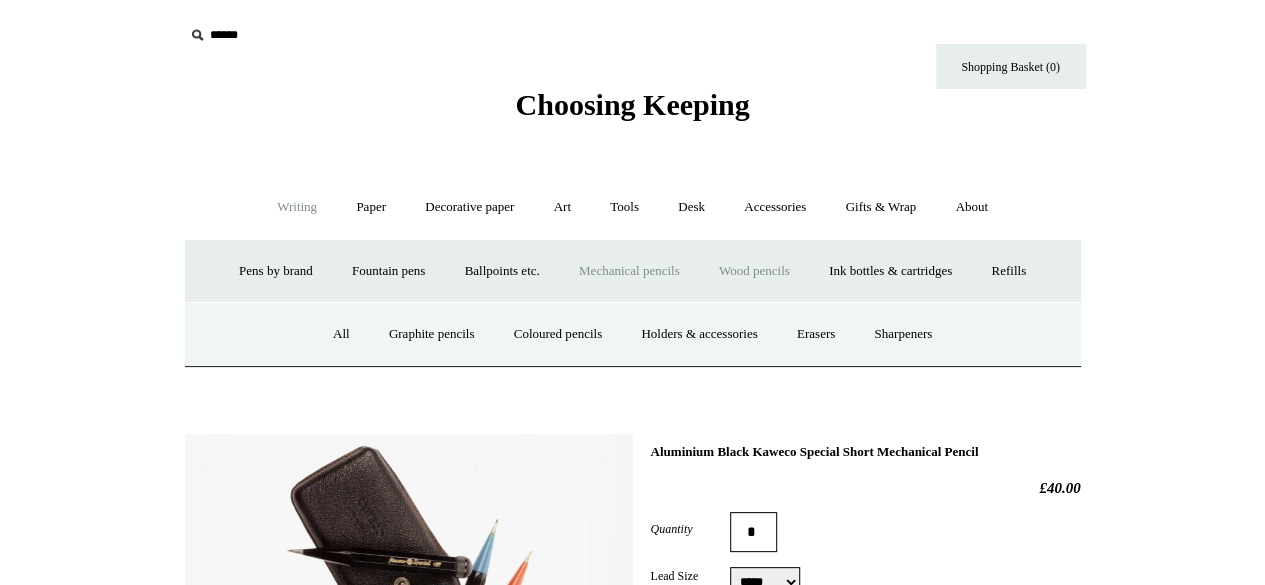 click on "Mechanical pencils +" at bounding box center (629, 271) 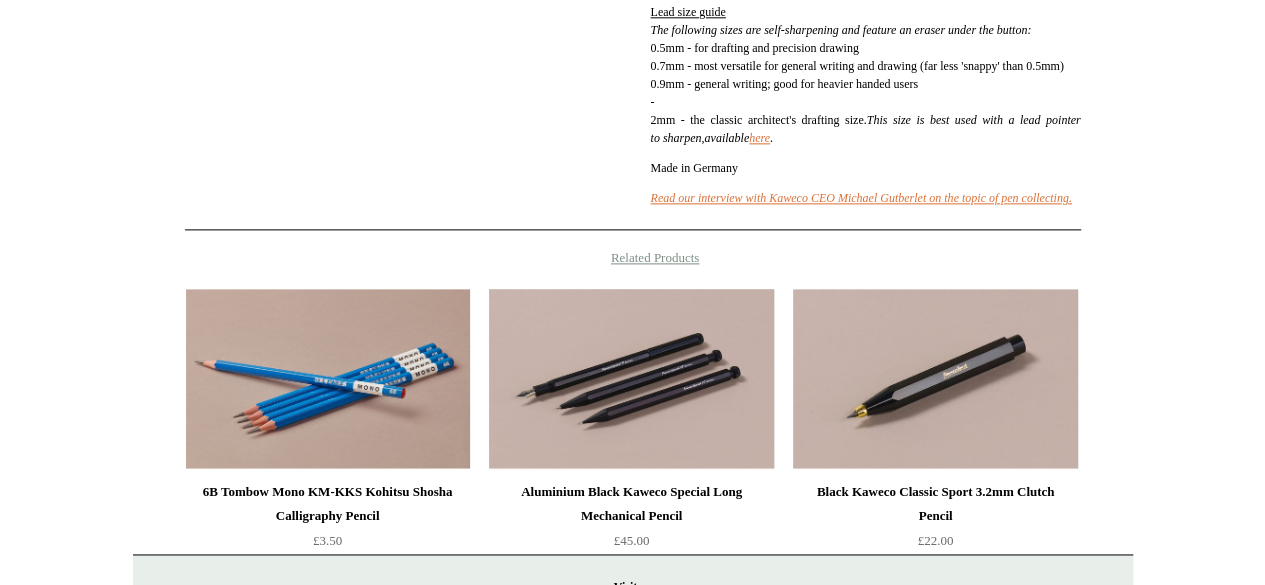 scroll, scrollTop: 1552, scrollLeft: 0, axis: vertical 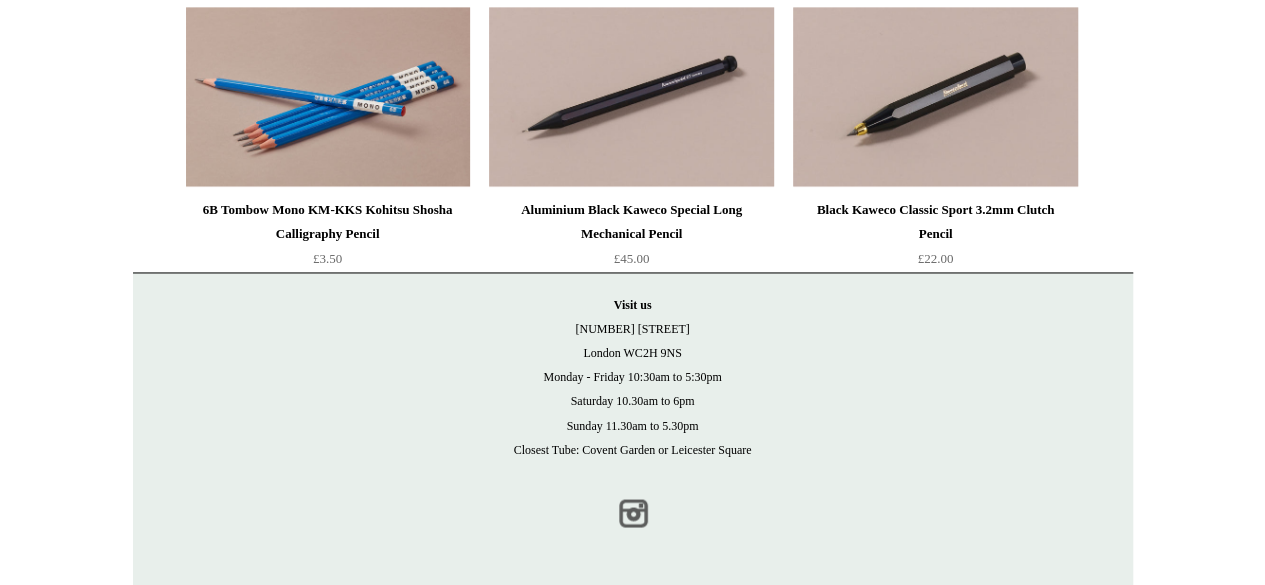 click on "Instagram" at bounding box center [633, 513] 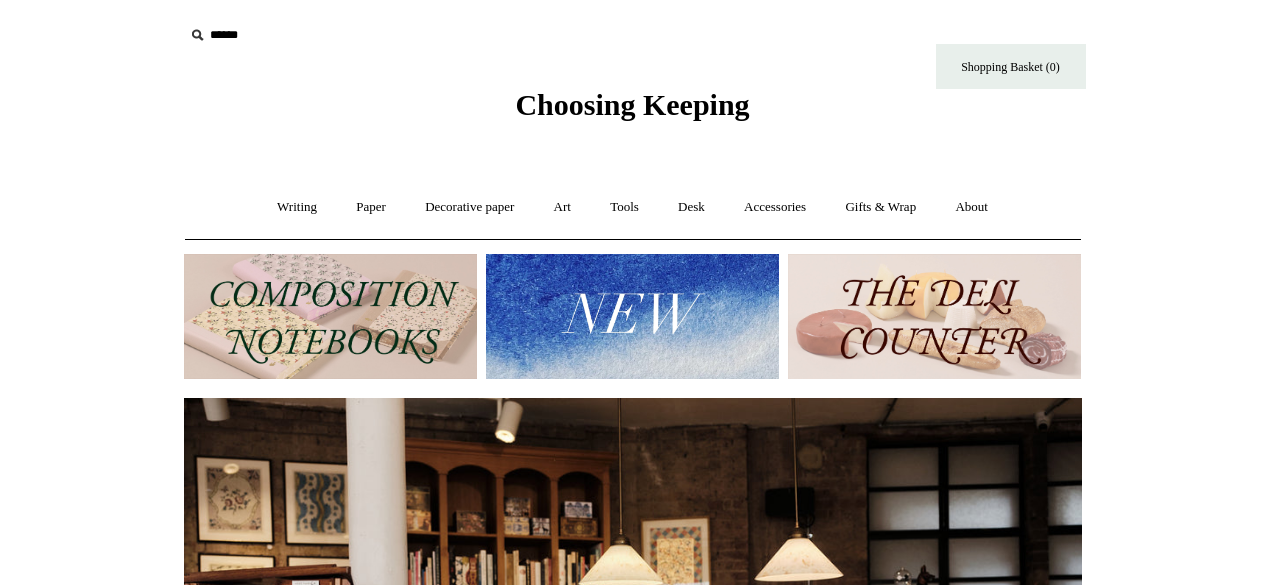 scroll, scrollTop: 0, scrollLeft: 0, axis: both 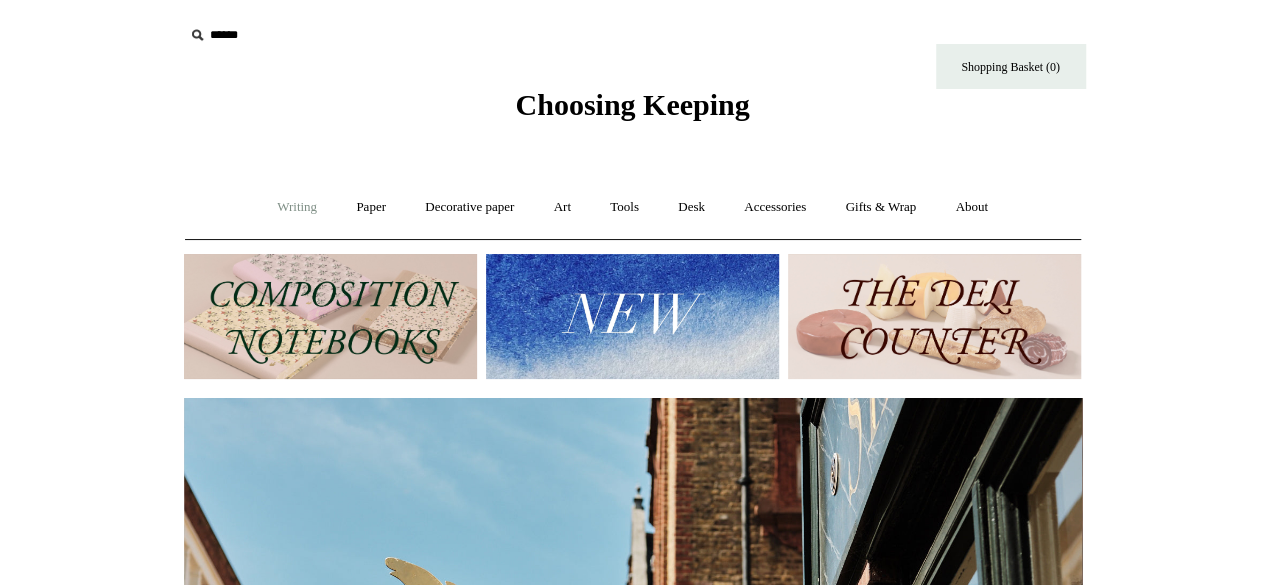 click on "Writing +" at bounding box center (297, 207) 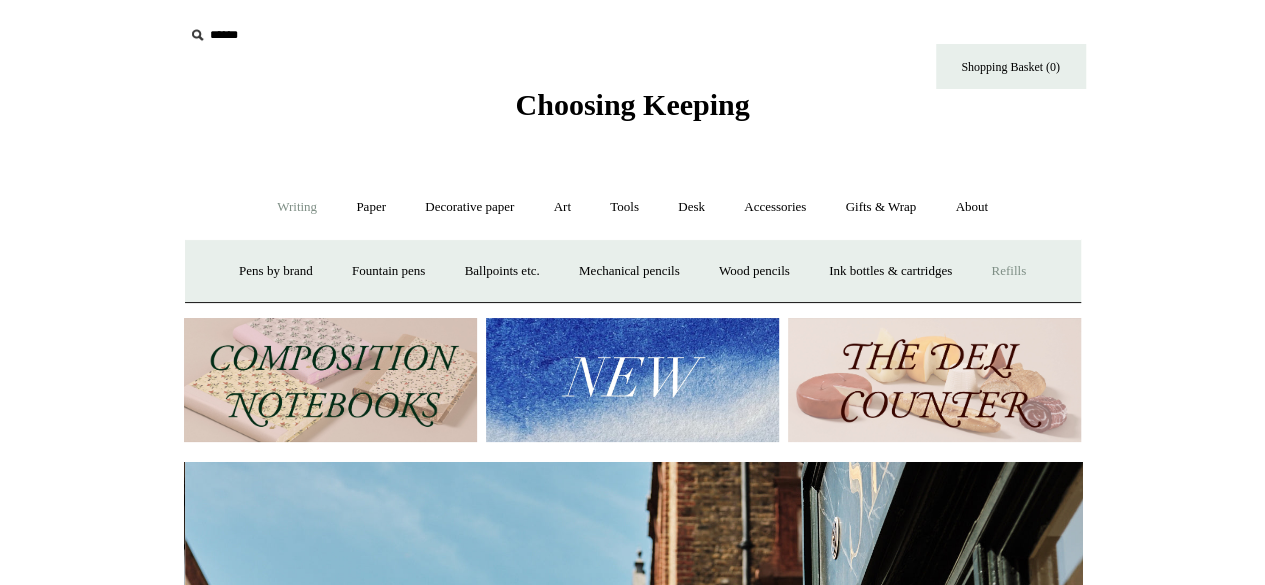 scroll, scrollTop: 0, scrollLeft: 898, axis: horizontal 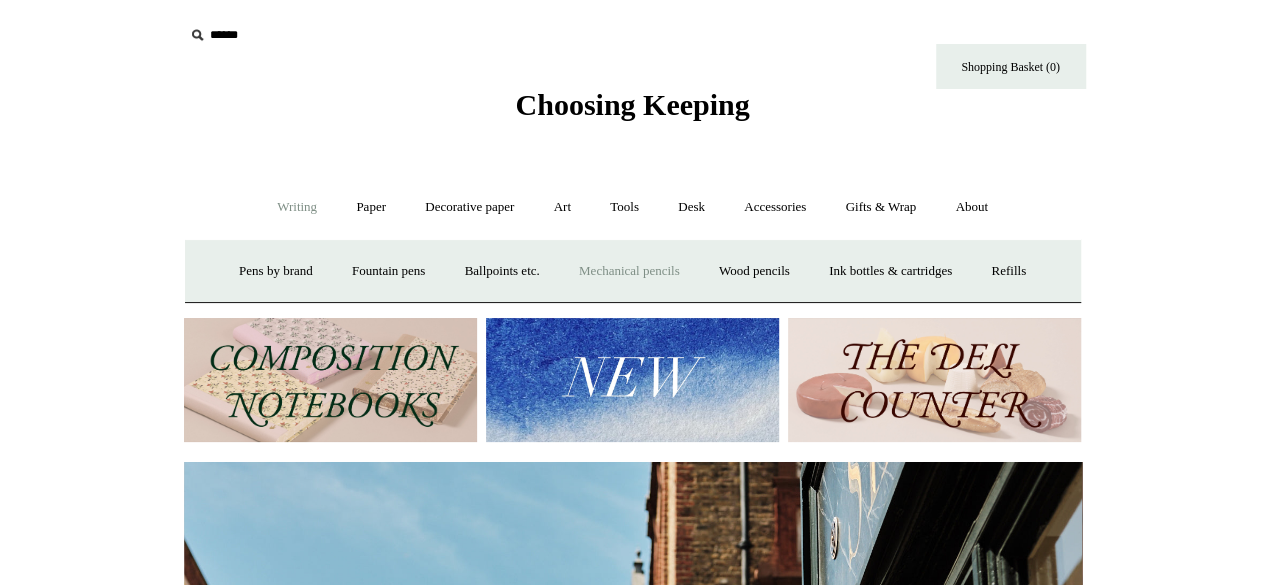 click on "Mechanical pencils +" at bounding box center [629, 271] 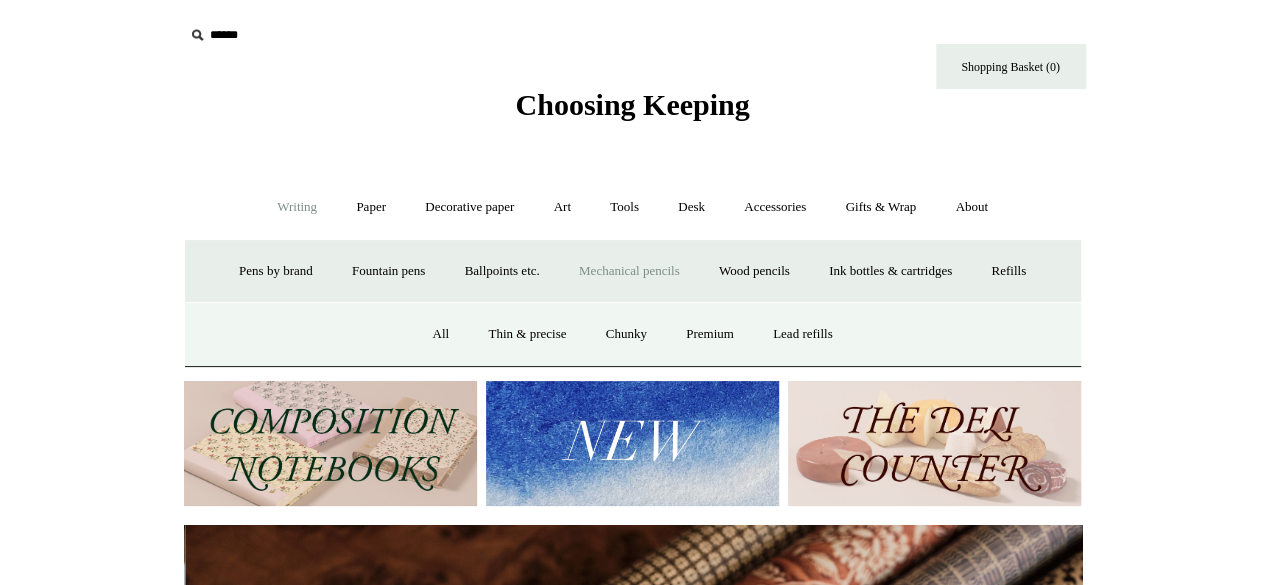 scroll, scrollTop: 0, scrollLeft: 1796, axis: horizontal 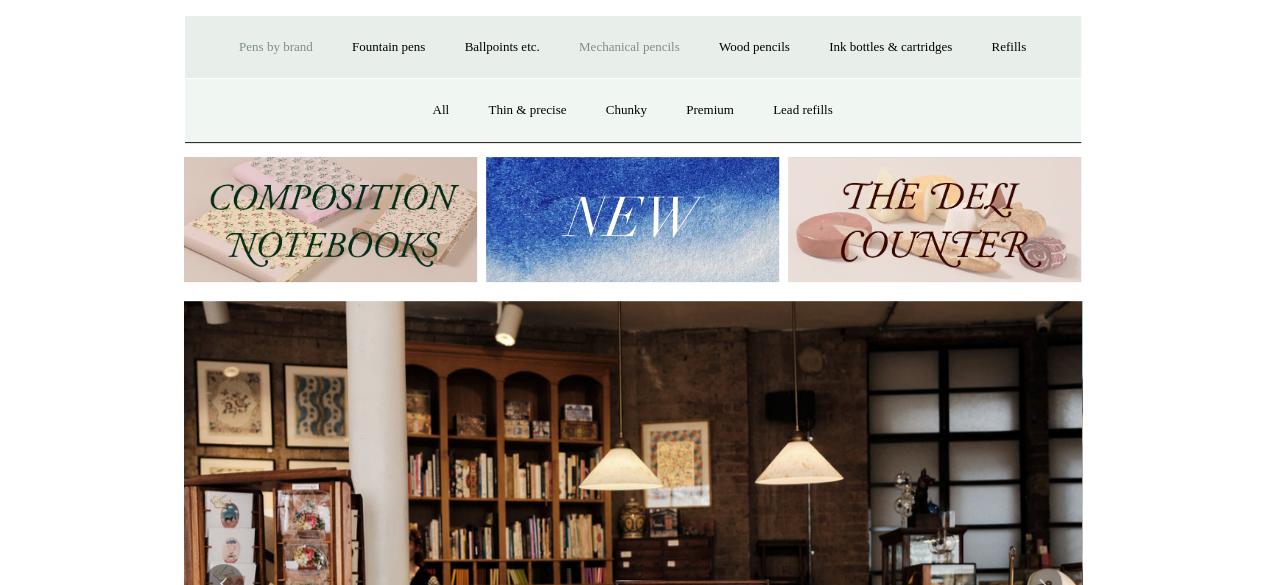 click on "Pens by brand +" at bounding box center (276, 47) 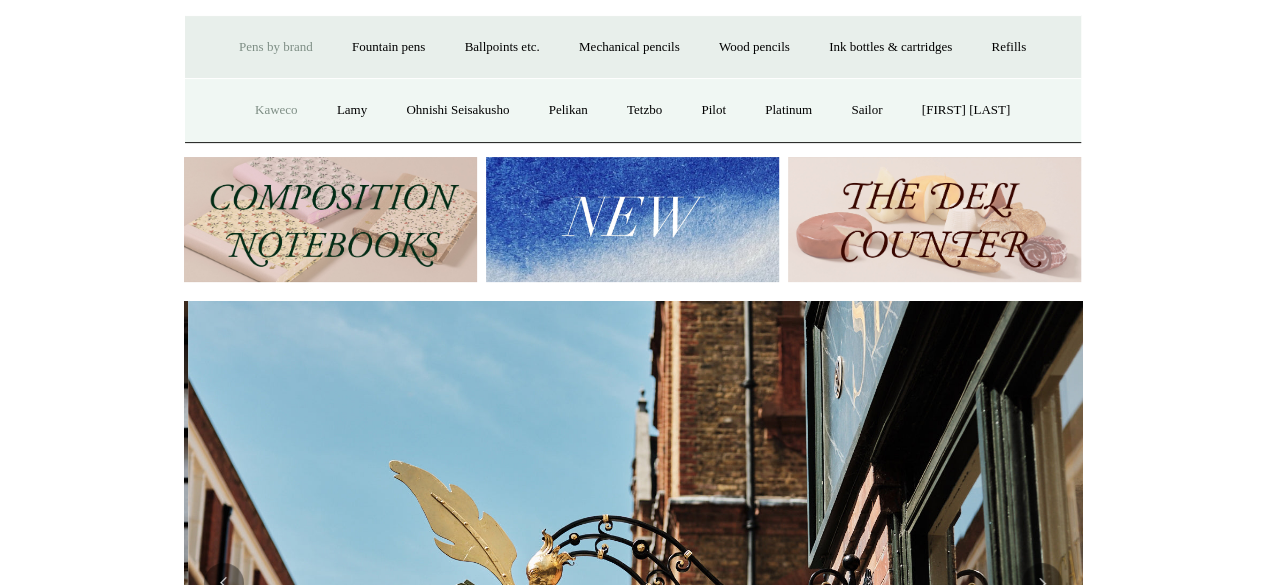scroll, scrollTop: 0, scrollLeft: 898, axis: horizontal 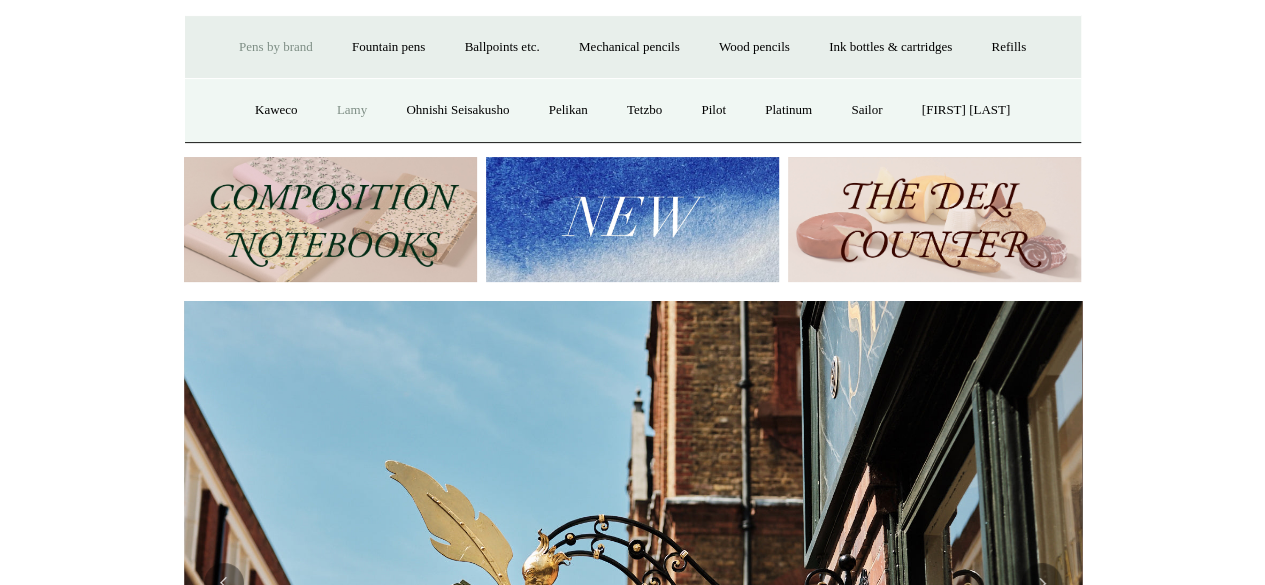 click on "Lamy" at bounding box center (352, 110) 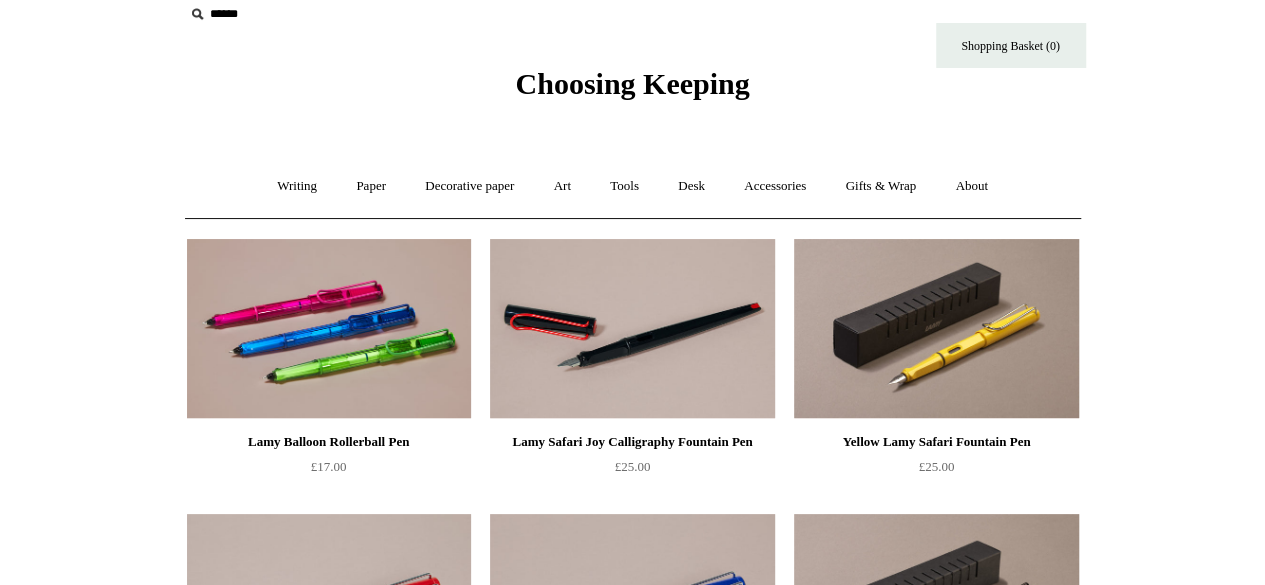 scroll, scrollTop: 0, scrollLeft: 0, axis: both 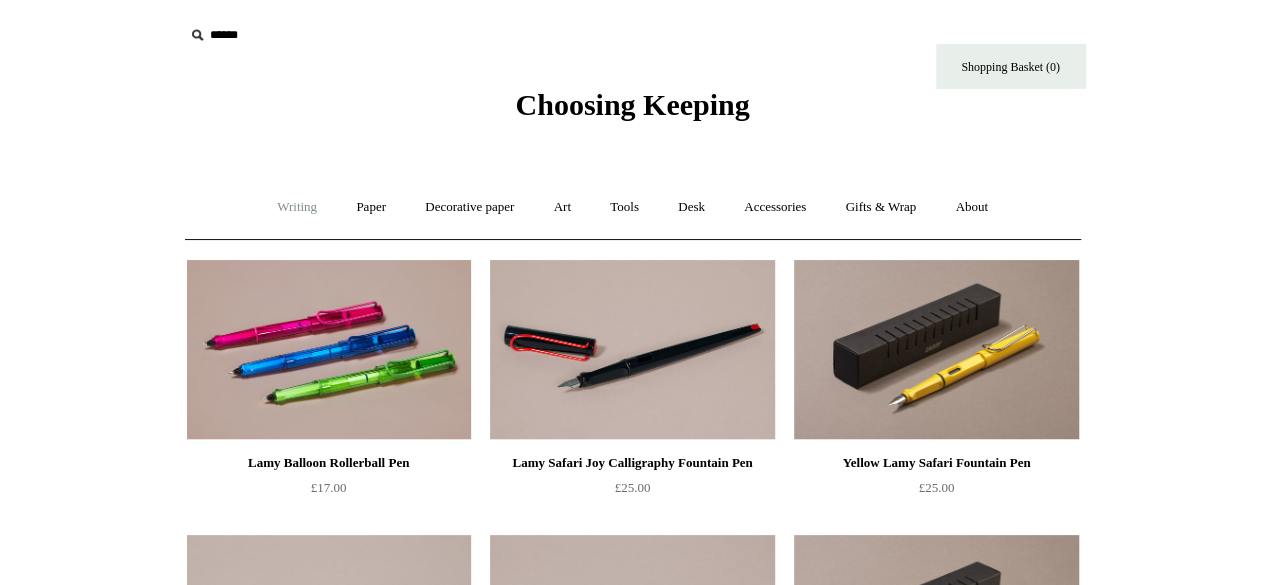 click on "Writing +" at bounding box center (297, 207) 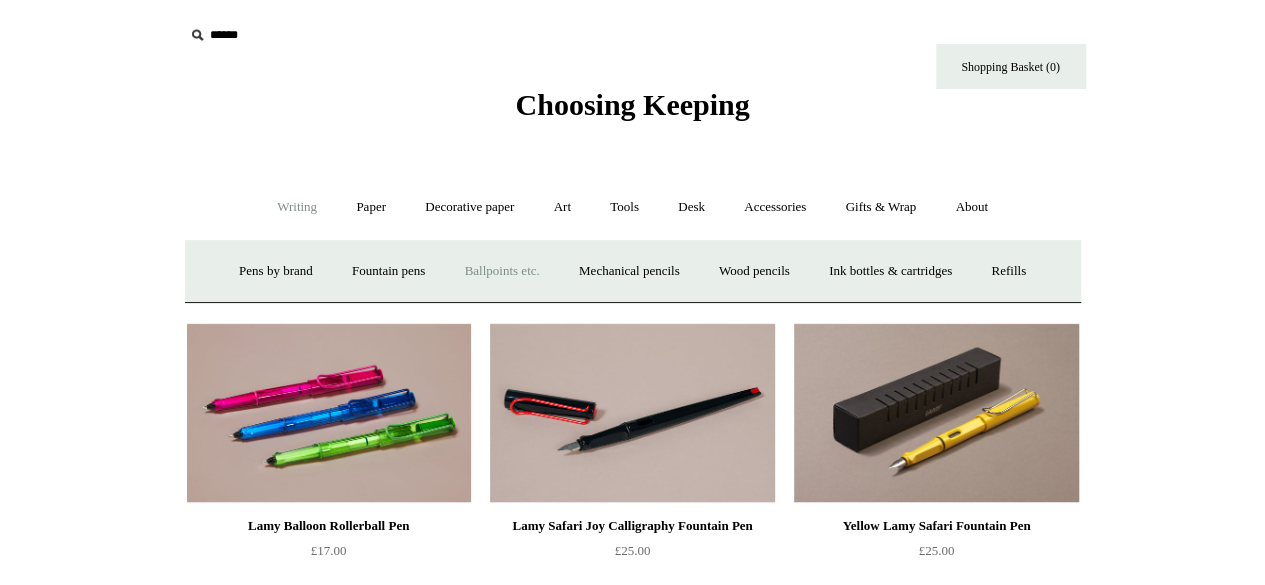 click on "Ballpoints etc. +" at bounding box center [502, 271] 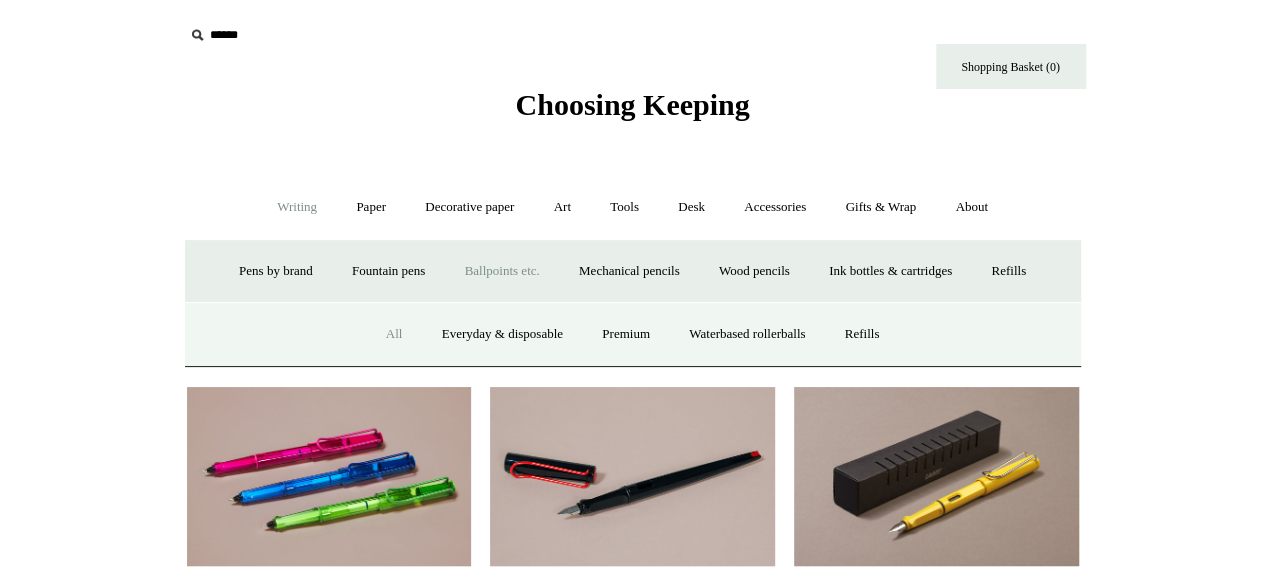 click on "All" at bounding box center (394, 334) 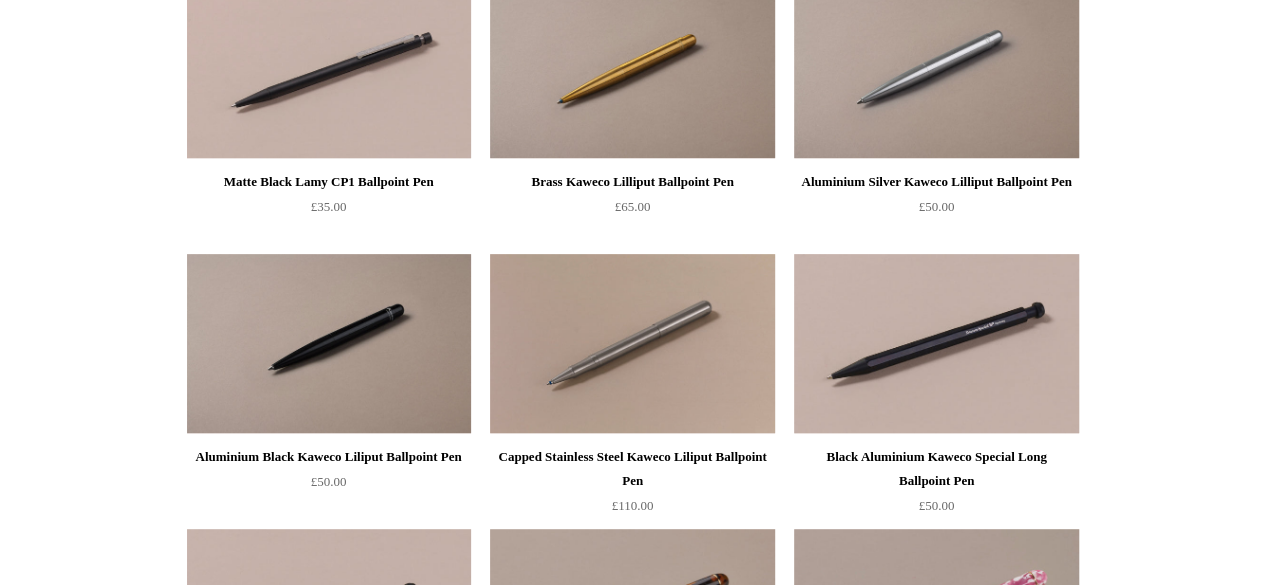 scroll, scrollTop: 4100, scrollLeft: 0, axis: vertical 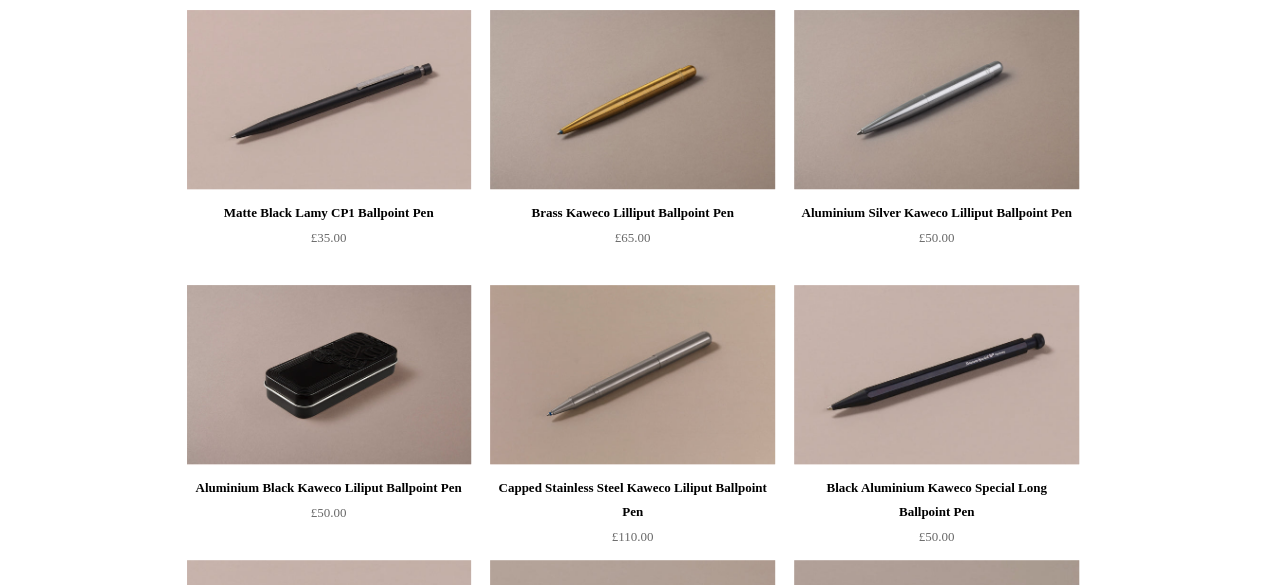 click at bounding box center (329, 375) 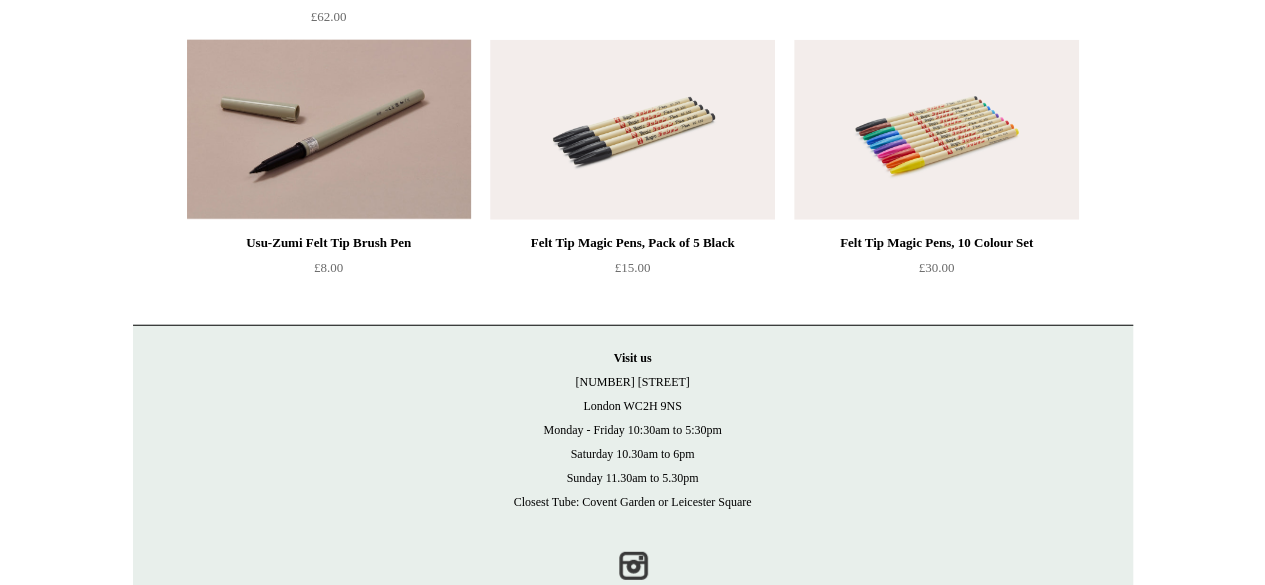 scroll, scrollTop: 6321, scrollLeft: 0, axis: vertical 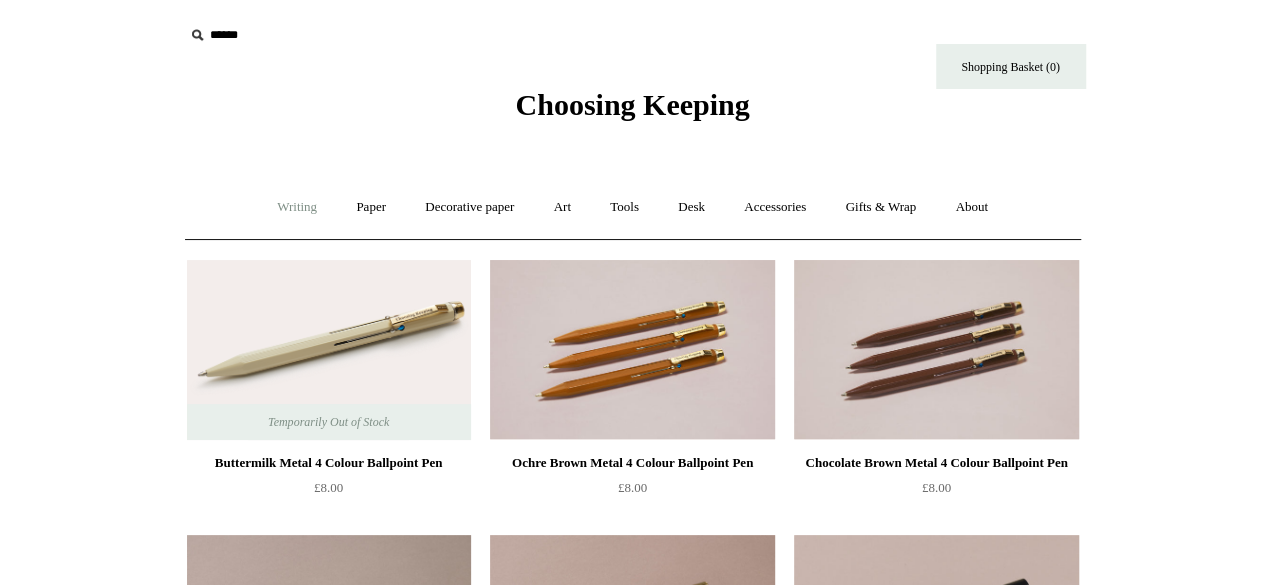 click on "Writing +" at bounding box center (297, 207) 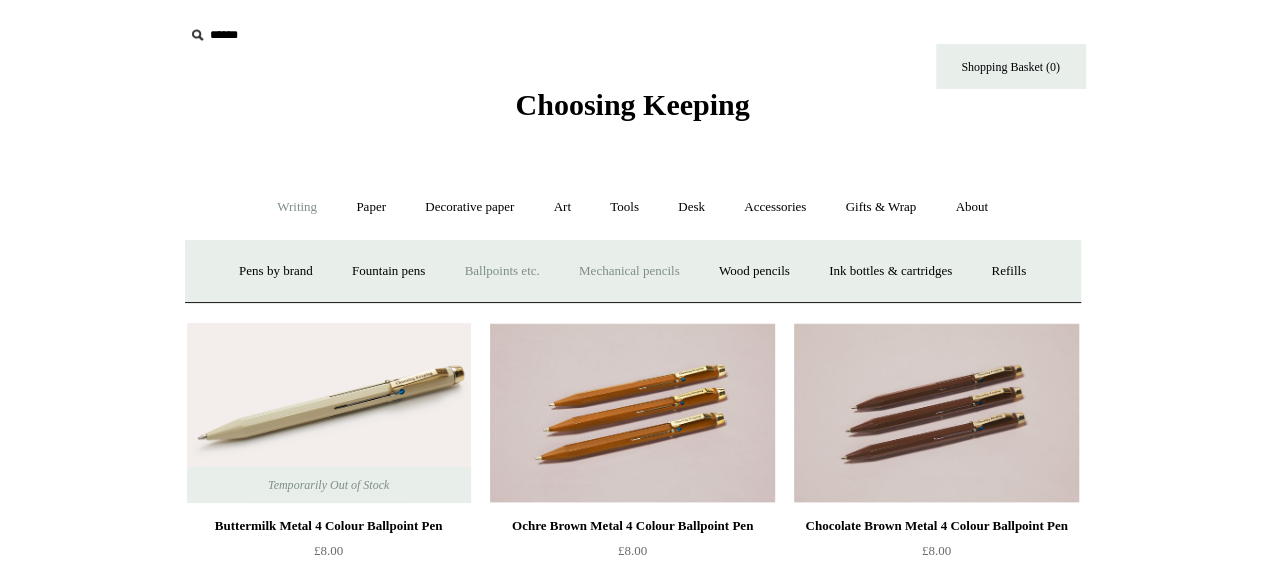 click on "Mechanical pencils +" at bounding box center [629, 271] 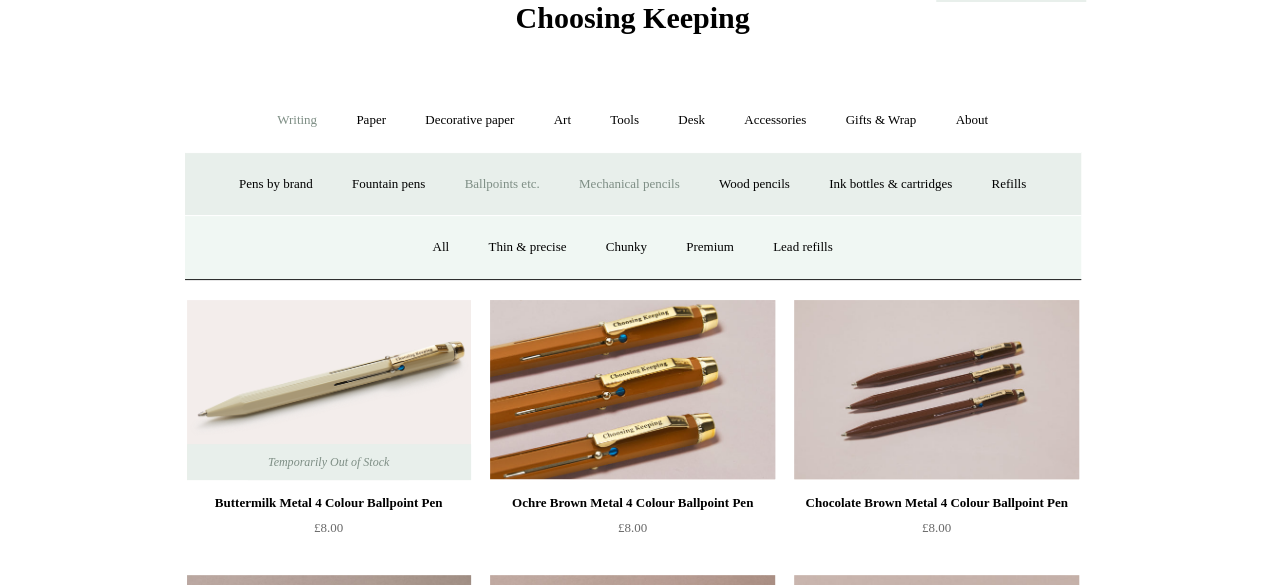 scroll, scrollTop: 200, scrollLeft: 0, axis: vertical 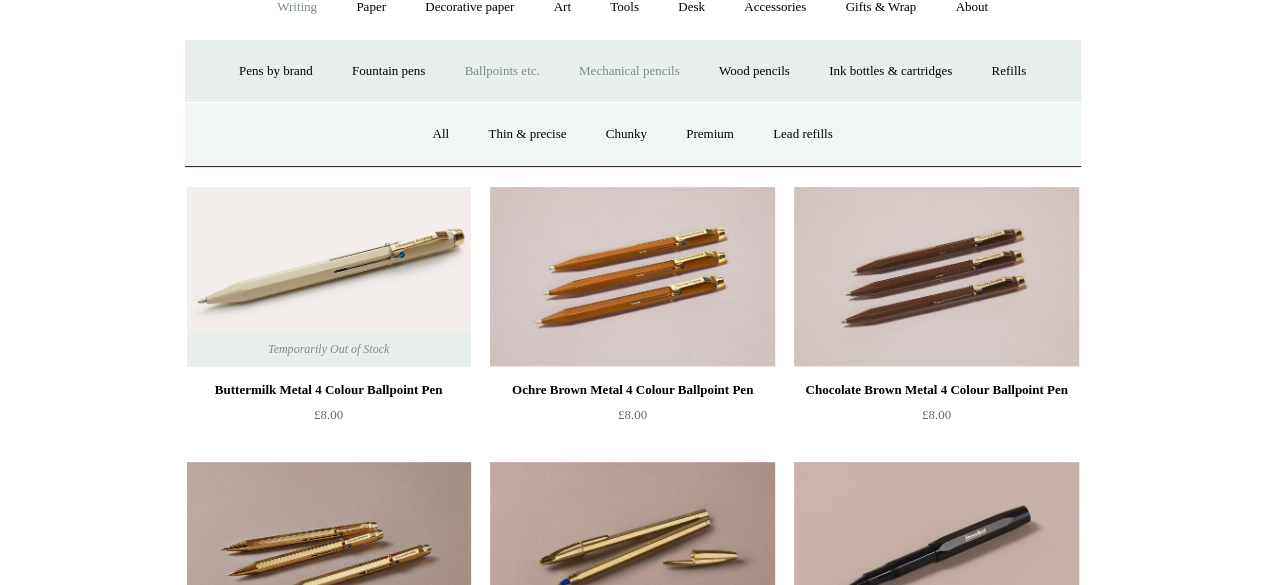 click on "Mechanical pencils -" at bounding box center (629, 71) 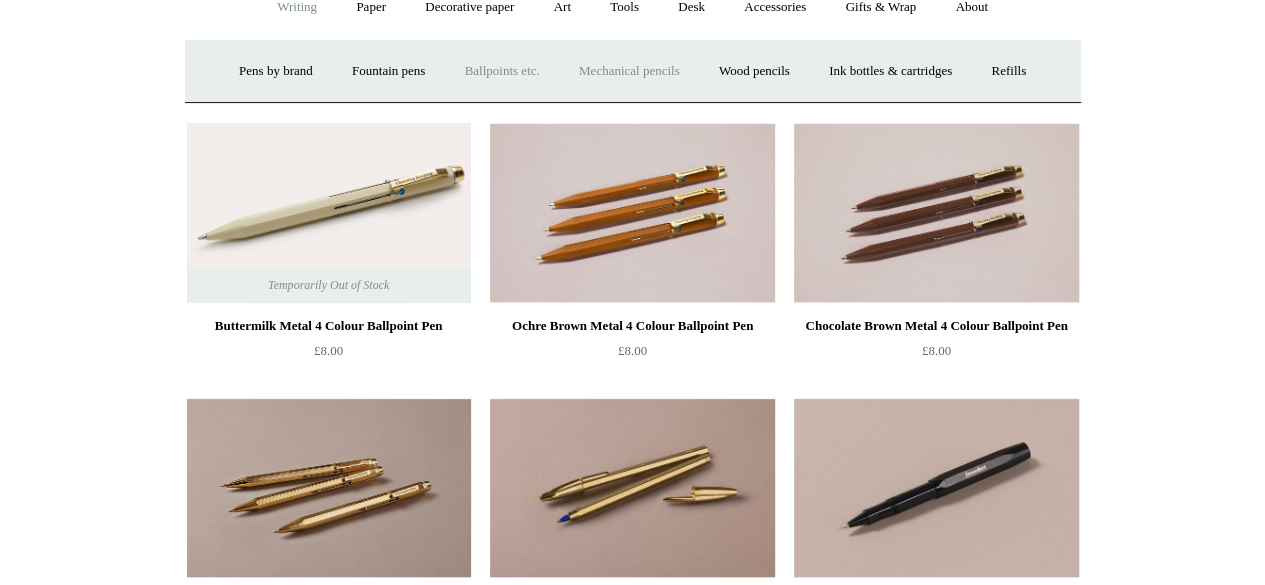 click on "Mechanical pencils +" at bounding box center [629, 71] 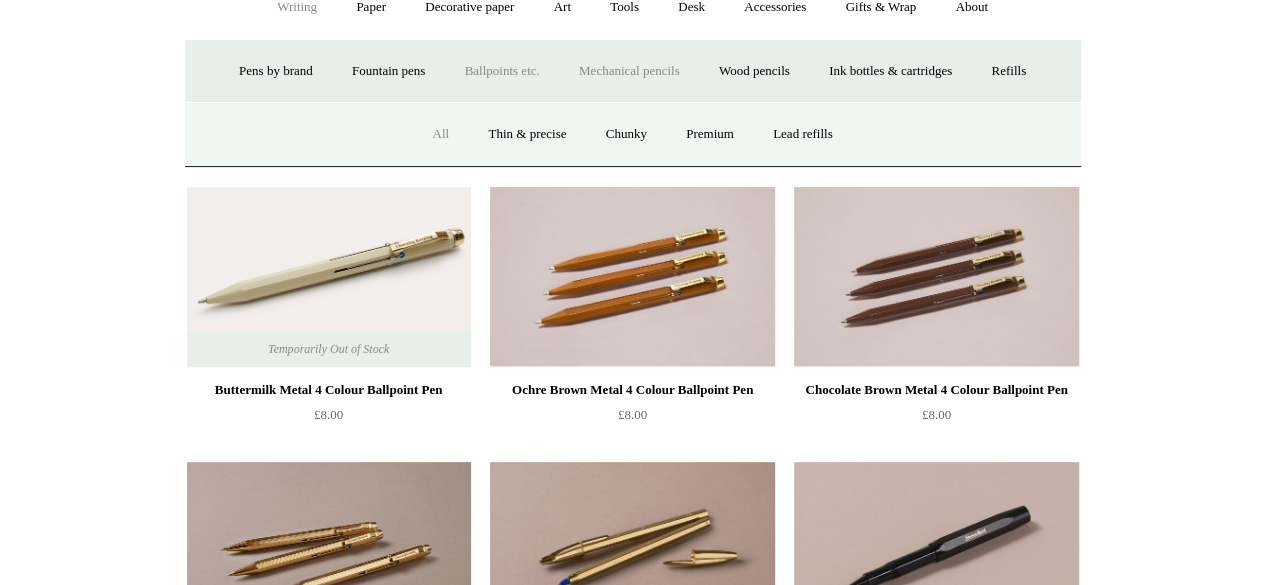 click on "All" at bounding box center [440, 134] 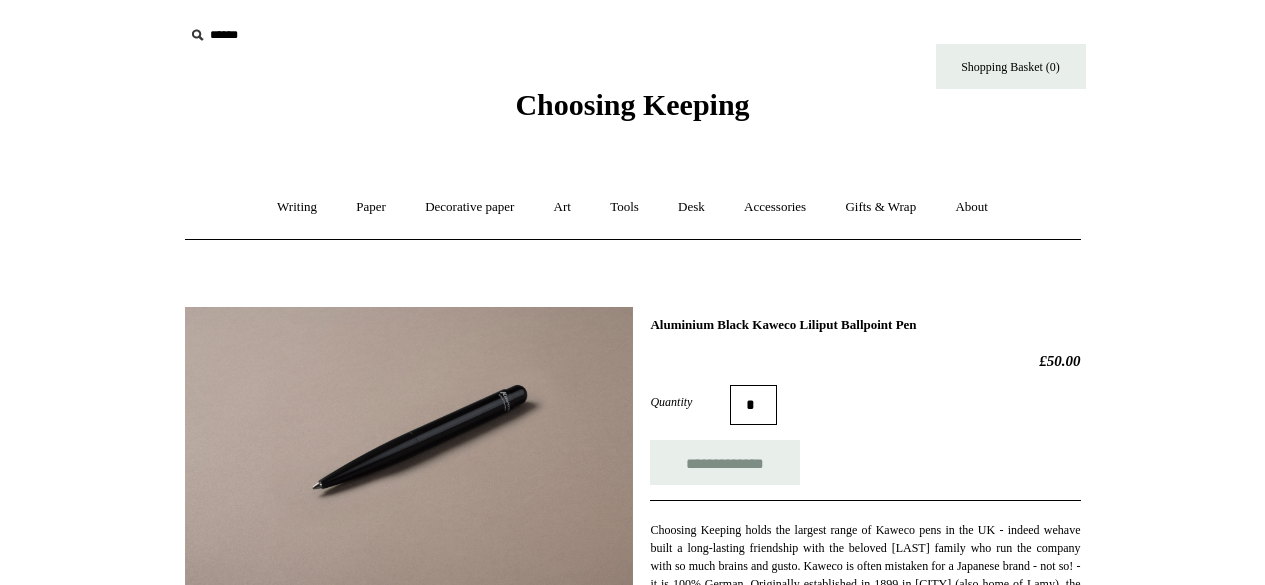 scroll, scrollTop: 0, scrollLeft: 0, axis: both 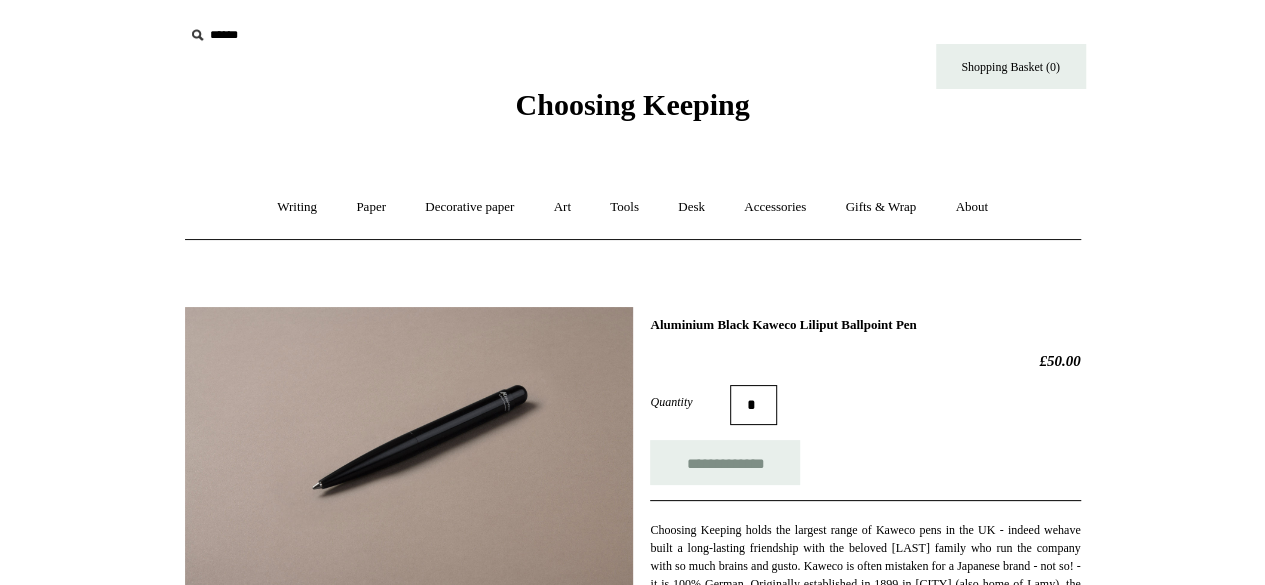 click at bounding box center (409, 447) 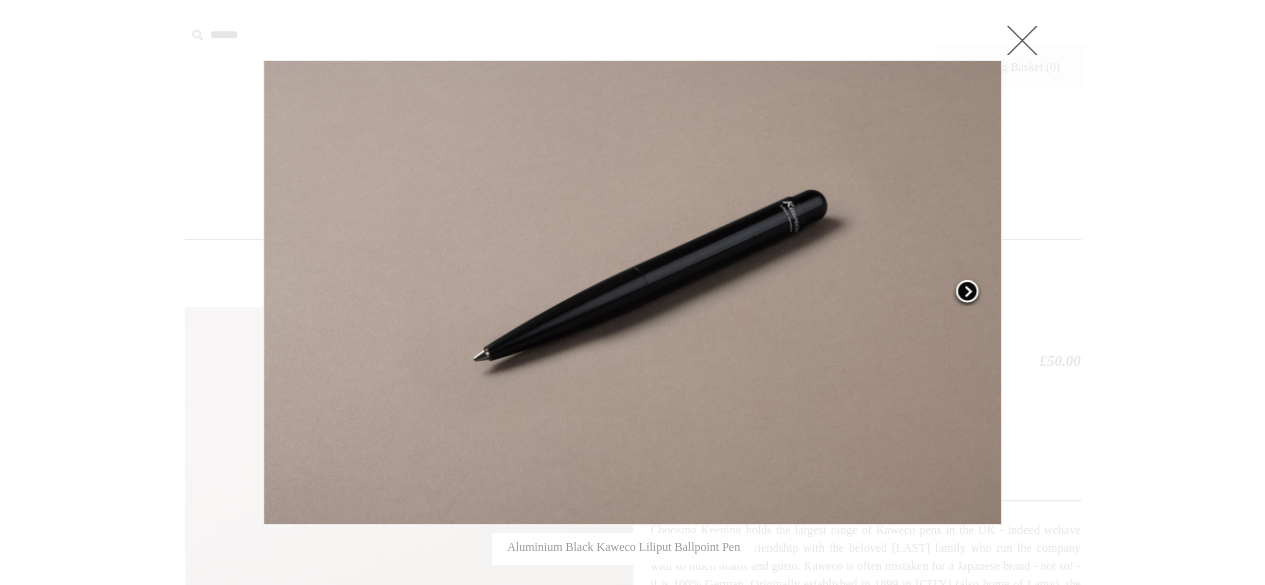 click at bounding box center (872, 292) 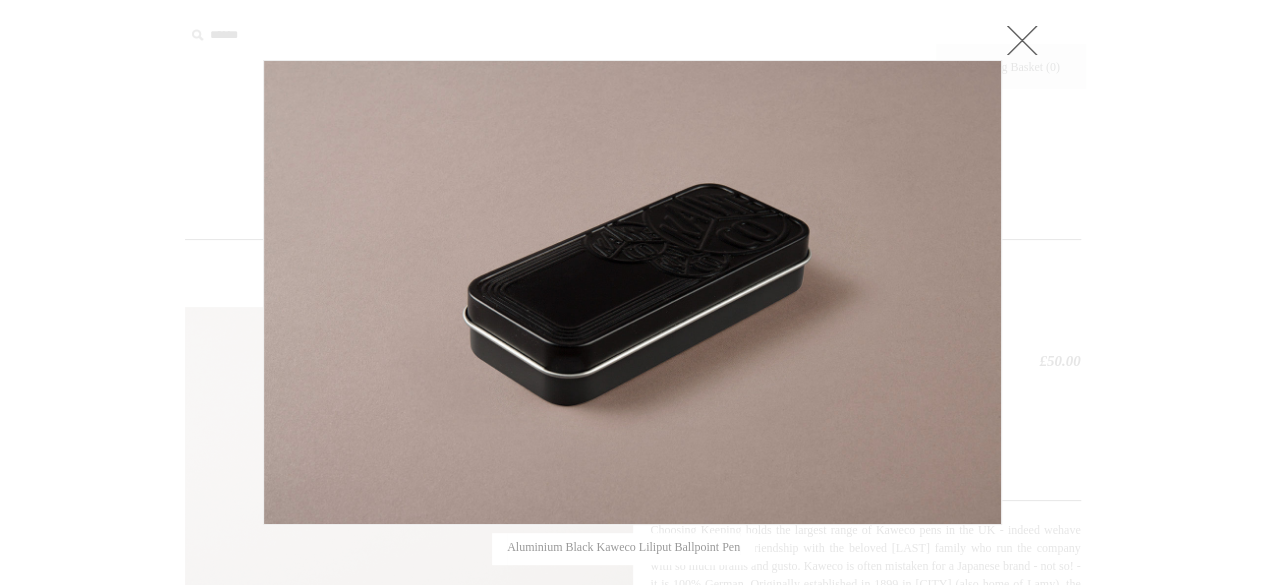 click at bounding box center (1022, 40) 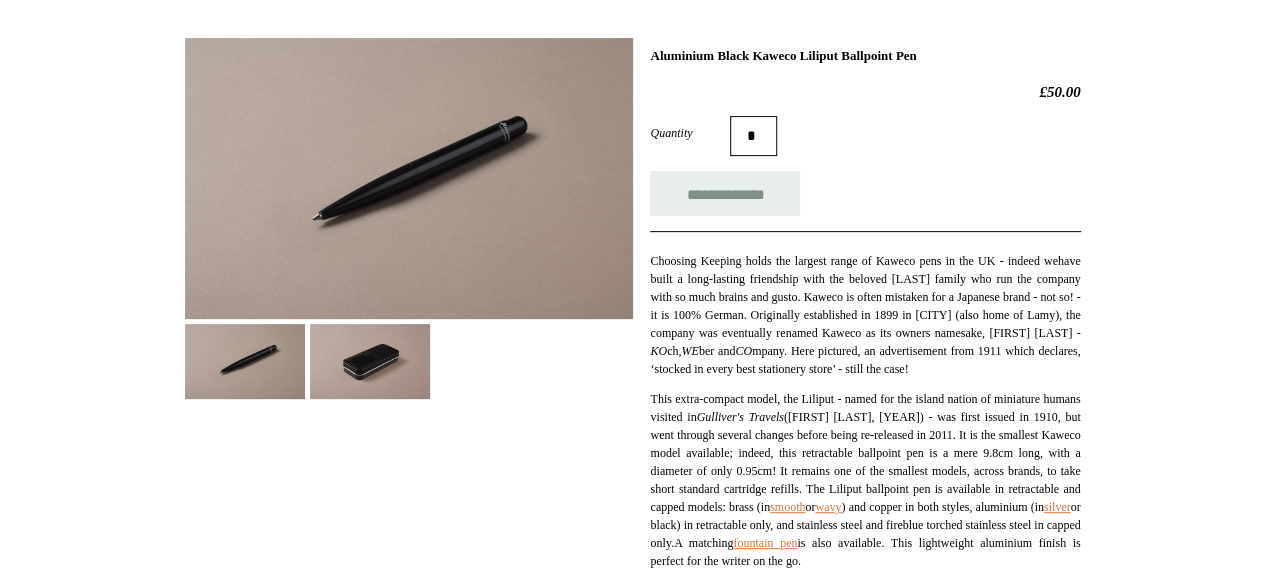 scroll, scrollTop: 400, scrollLeft: 0, axis: vertical 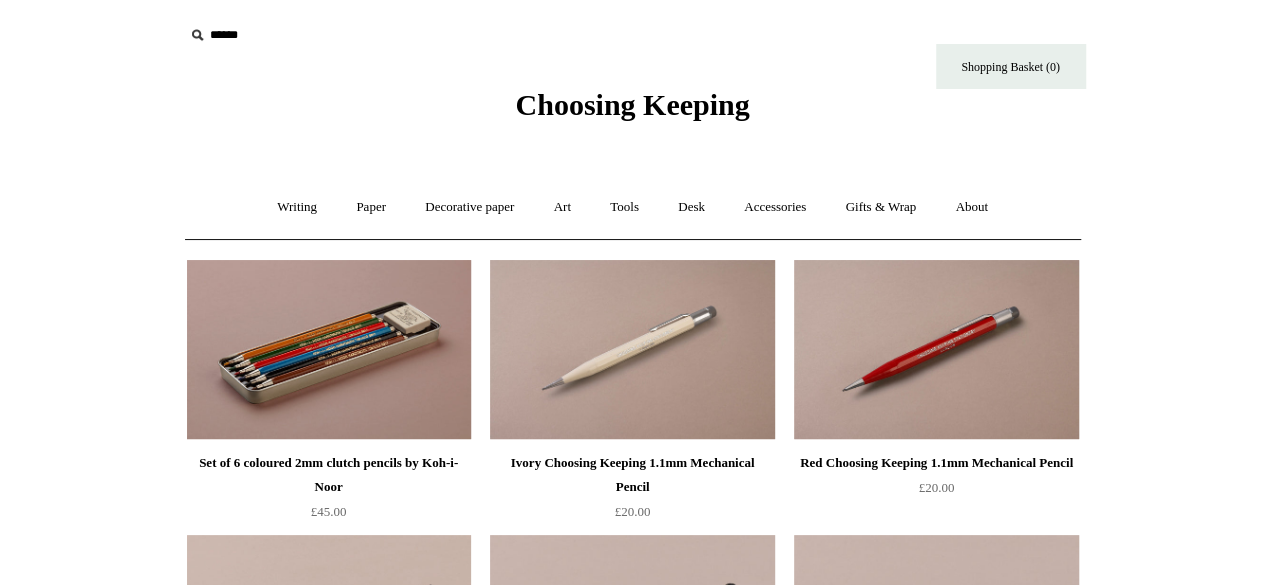 click at bounding box center (329, 350) 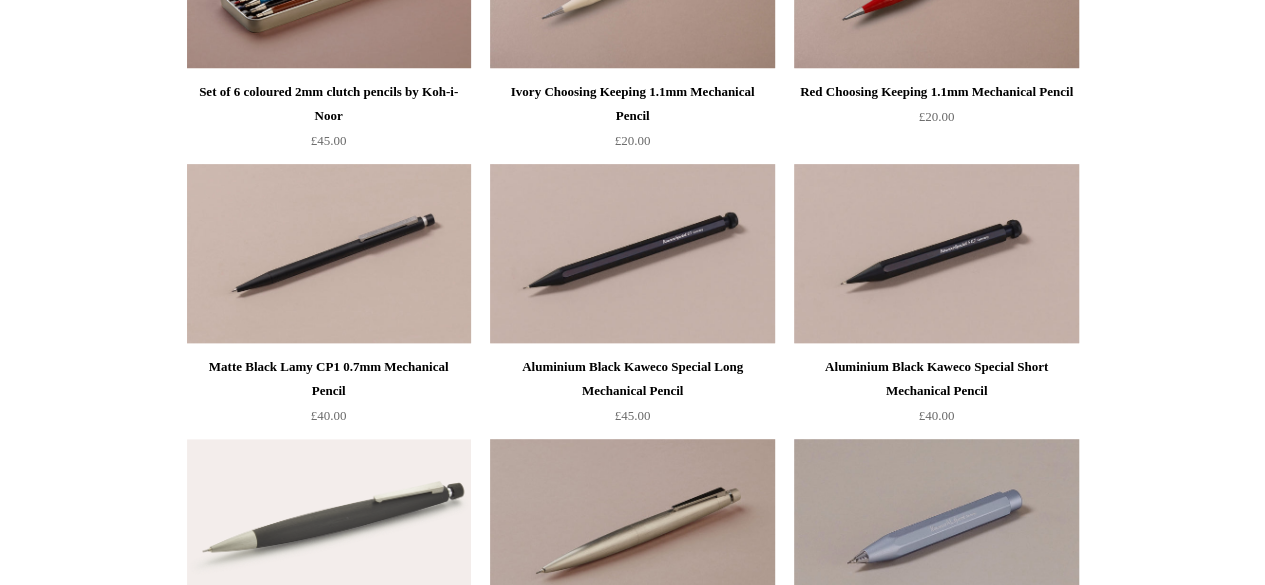 scroll, scrollTop: 0, scrollLeft: 0, axis: both 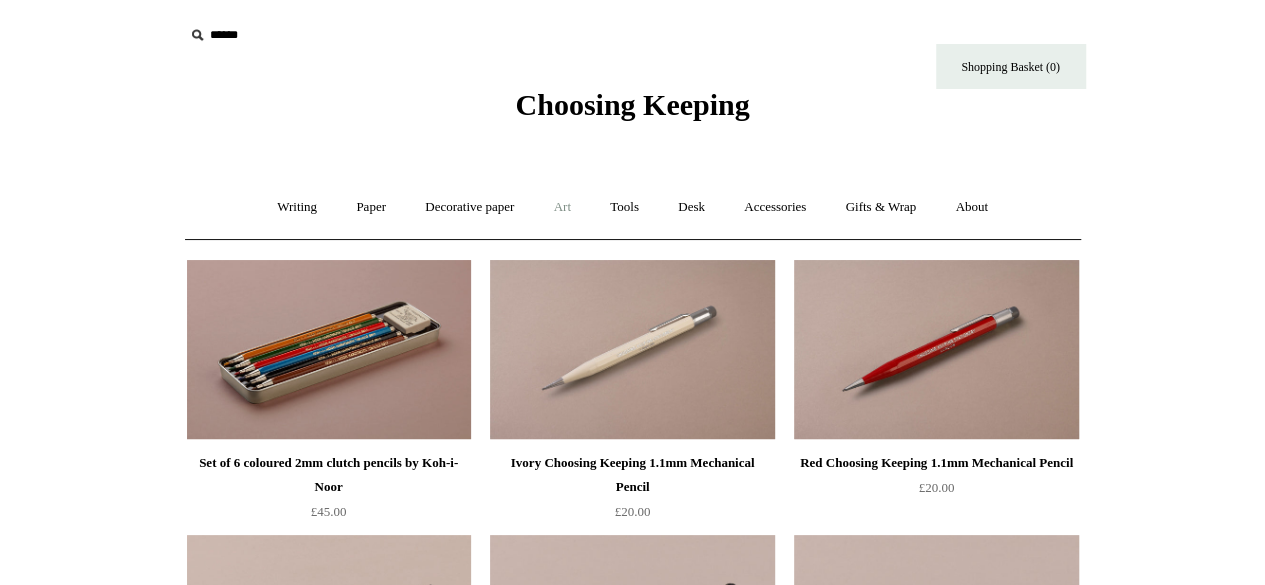 click on "Art +" at bounding box center [562, 207] 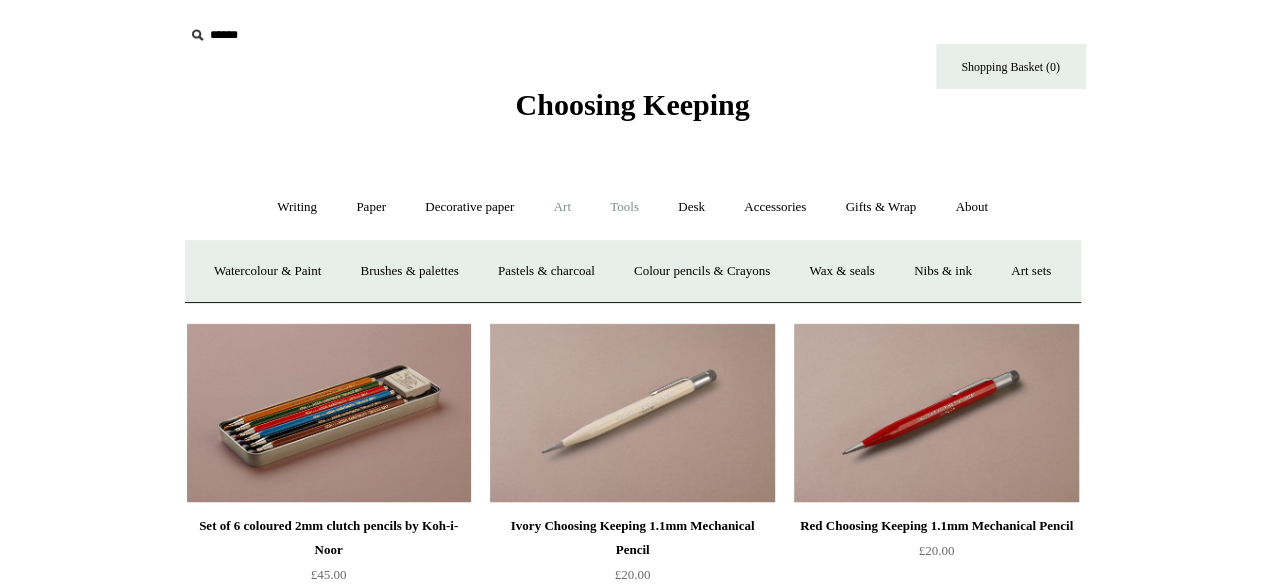 click on "Tools +" at bounding box center (624, 207) 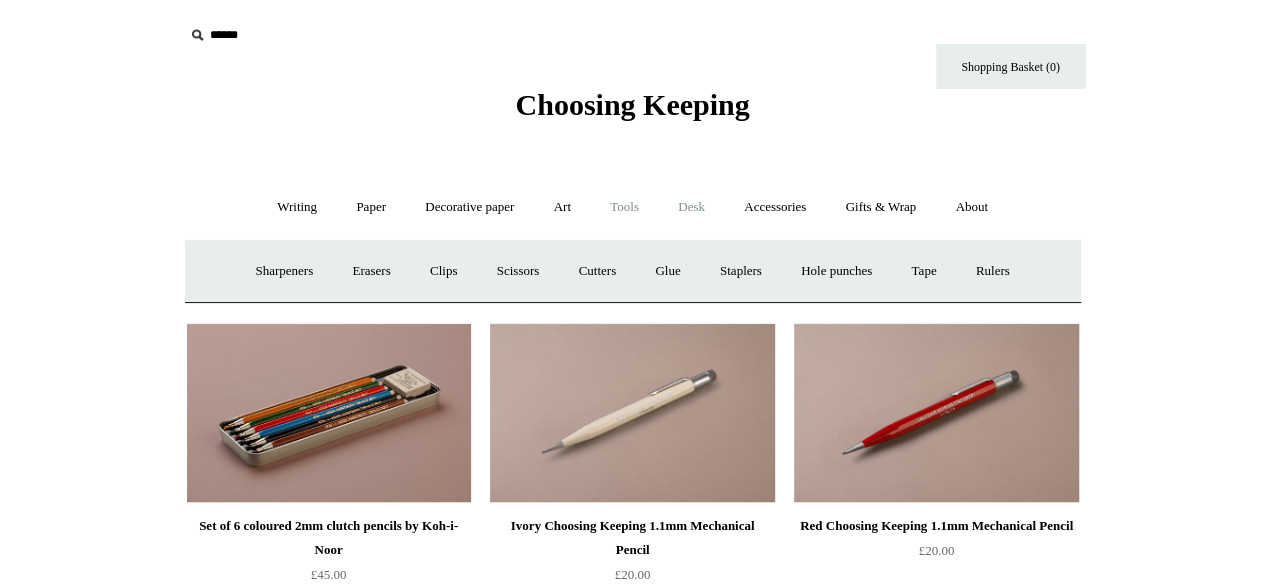 click on "Desk +" at bounding box center [691, 207] 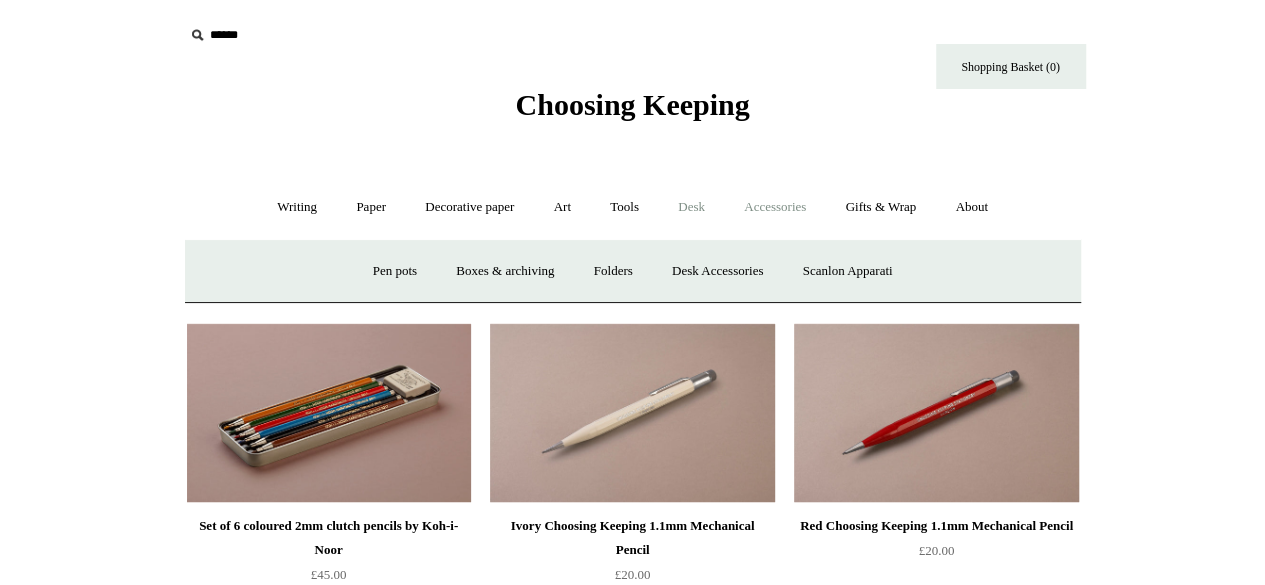 click on "Accessories +" at bounding box center (775, 207) 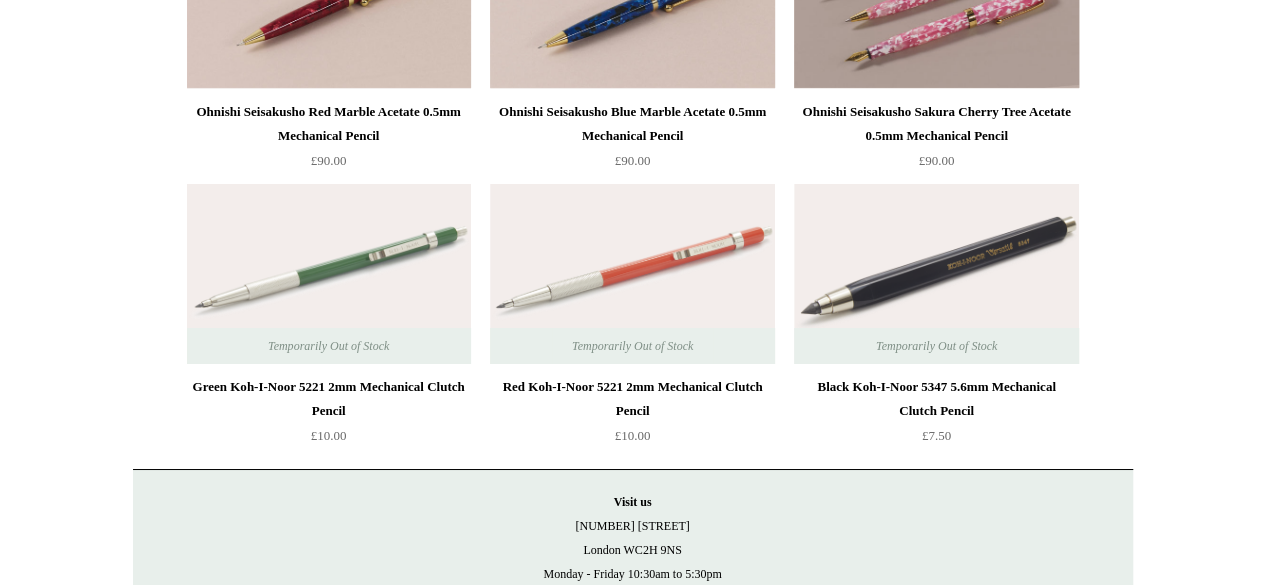 scroll, scrollTop: 3634, scrollLeft: 0, axis: vertical 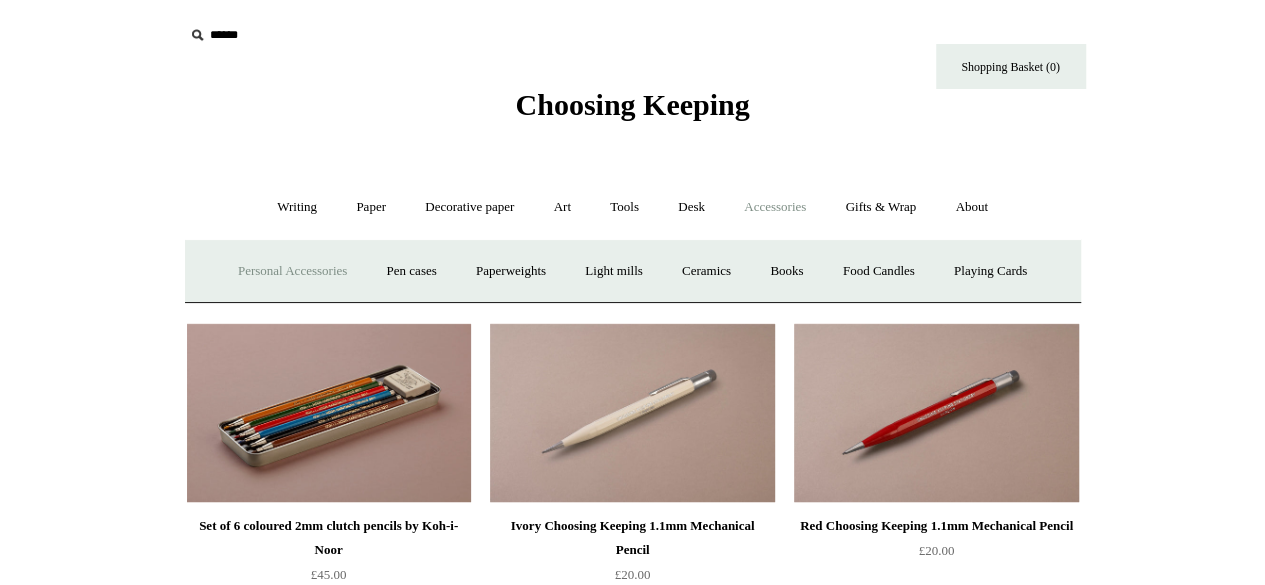 click on "Personal Accessories +" at bounding box center (292, 271) 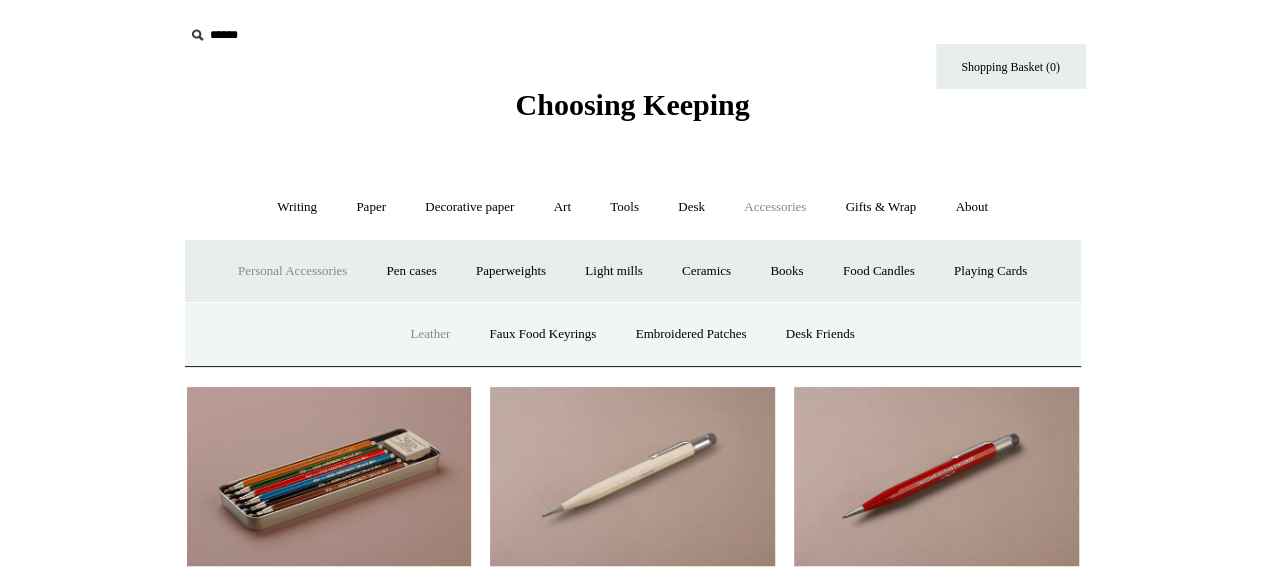 click on "Leather" at bounding box center (430, 334) 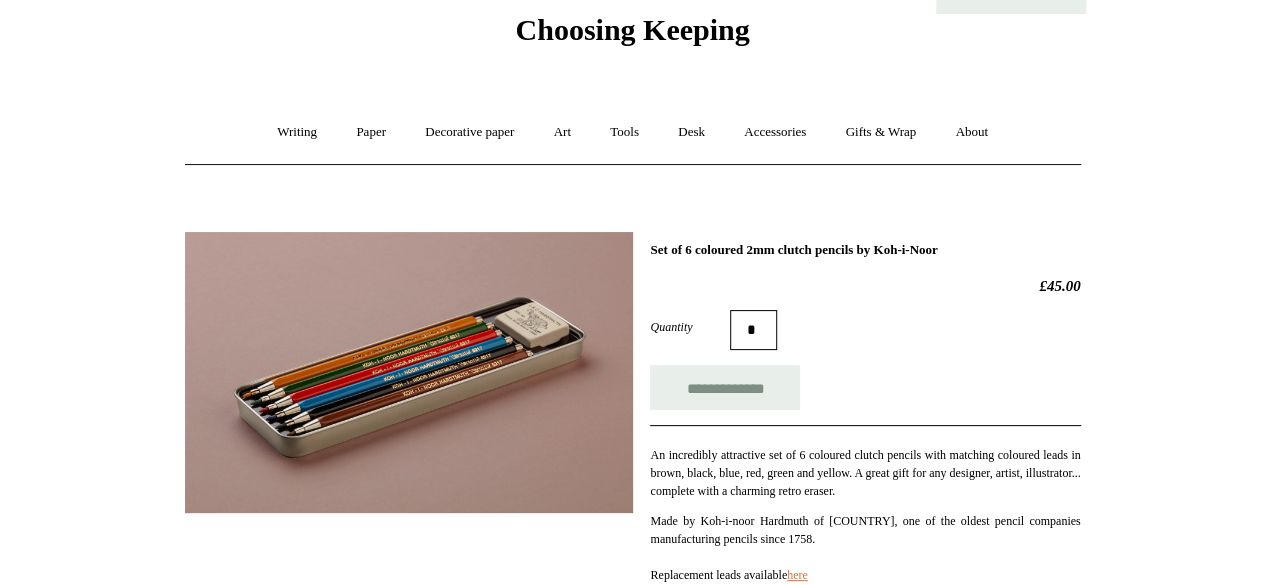 scroll, scrollTop: 300, scrollLeft: 0, axis: vertical 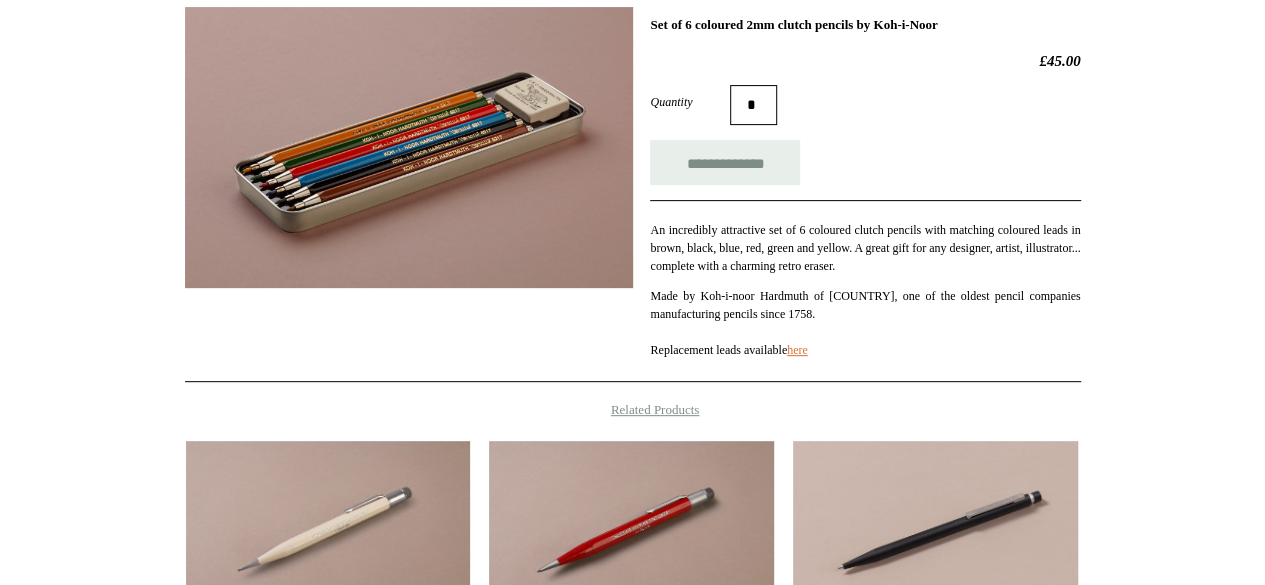 click at bounding box center (409, 147) 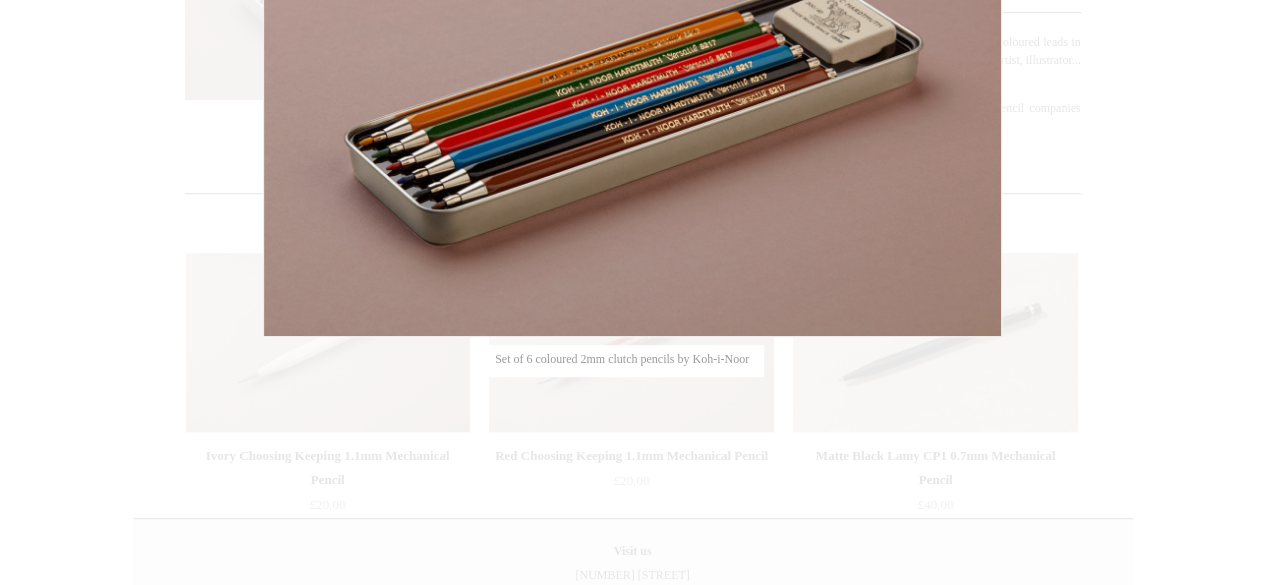 scroll, scrollTop: 500, scrollLeft: 0, axis: vertical 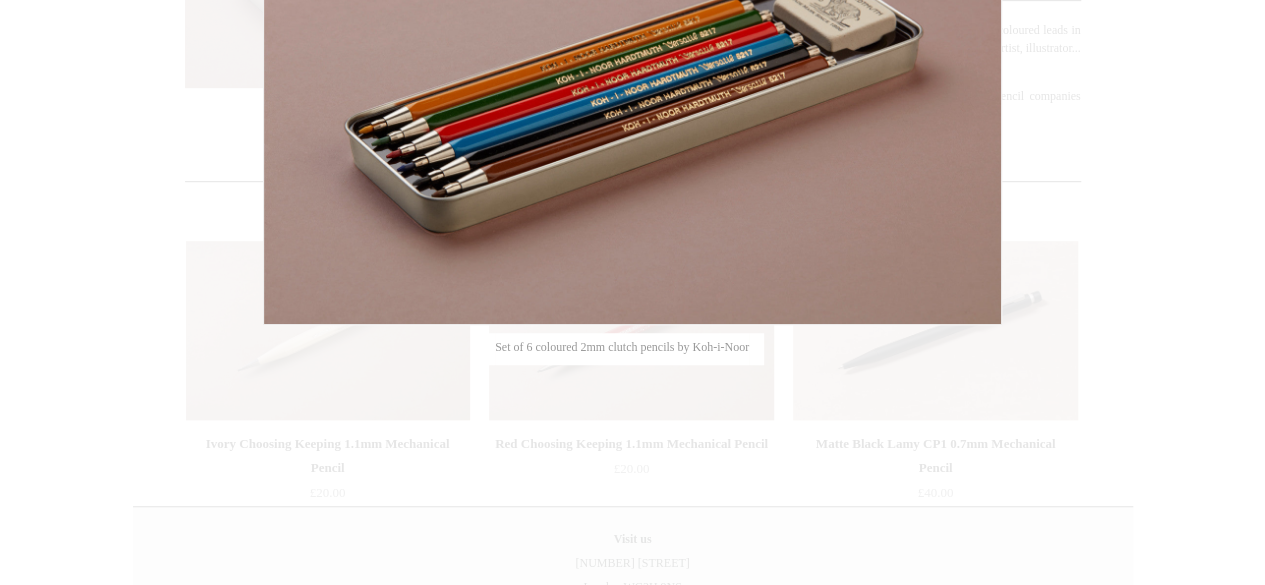 click at bounding box center (632, 159) 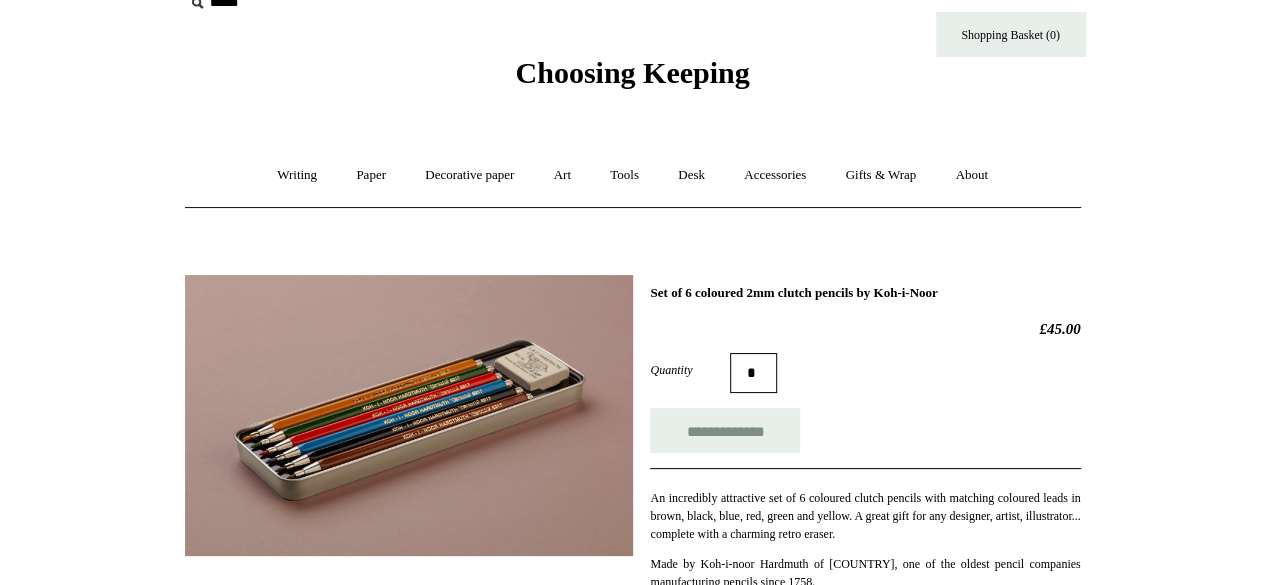 scroll, scrollTop: 0, scrollLeft: 0, axis: both 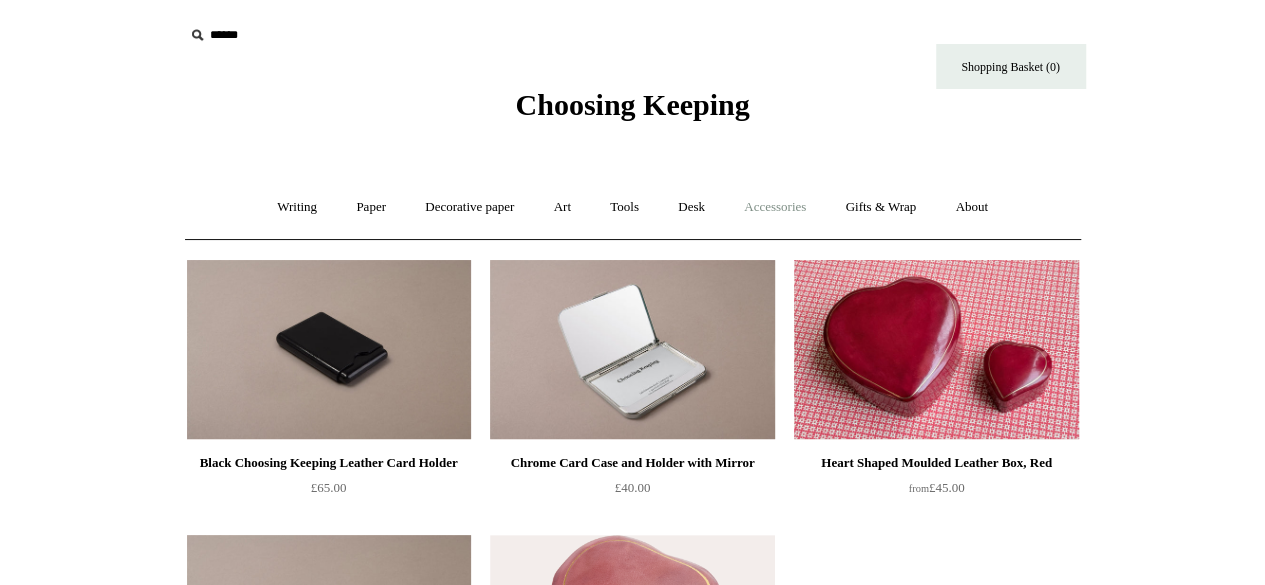 click on "Accessories +" at bounding box center [775, 207] 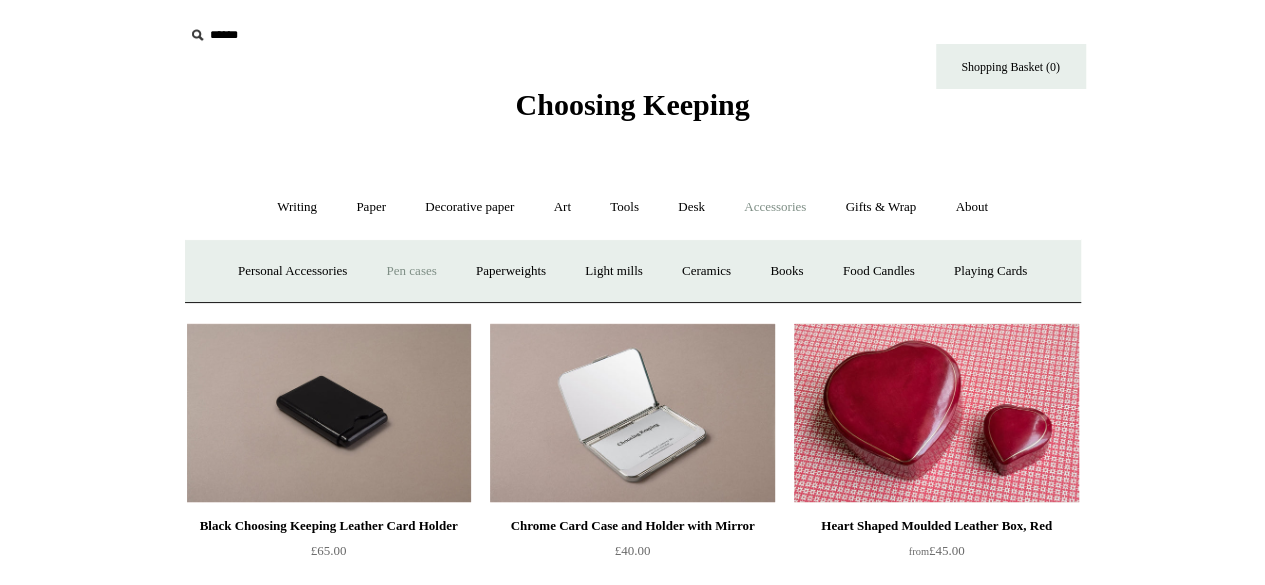 click on "Pen cases" at bounding box center [411, 271] 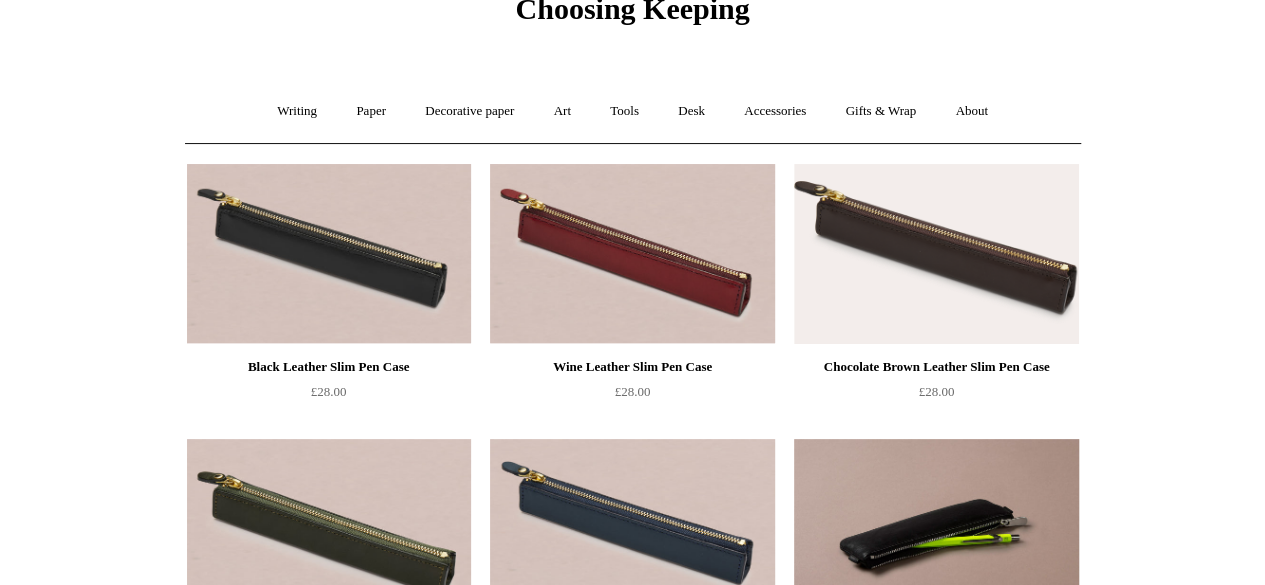 scroll, scrollTop: 0, scrollLeft: 0, axis: both 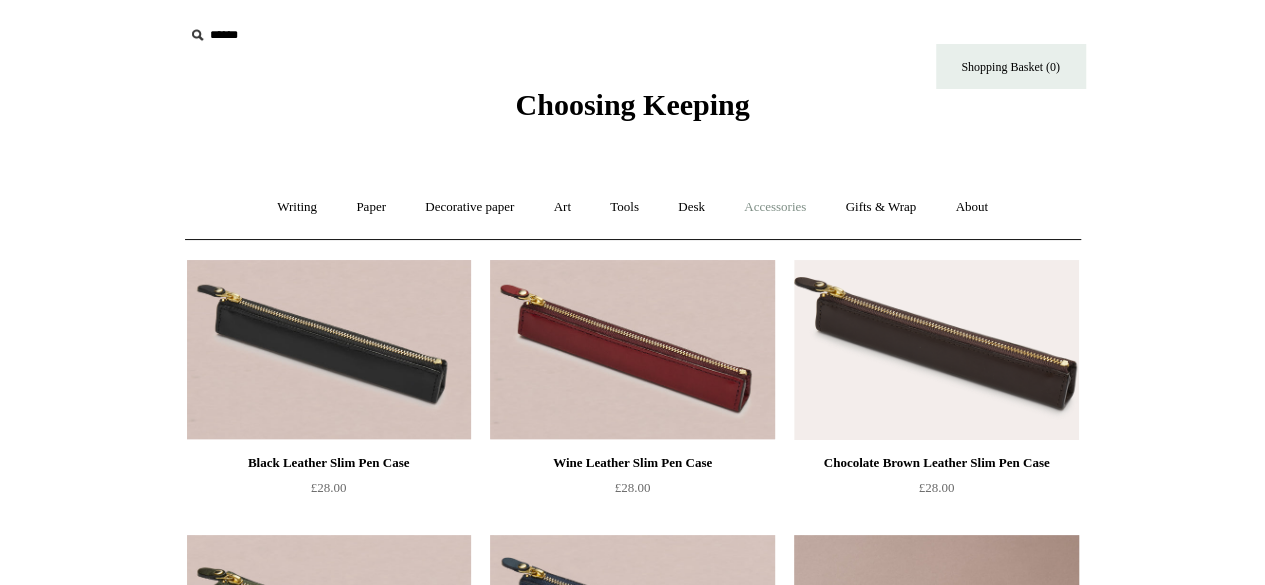 click on "Accessories +" at bounding box center (775, 207) 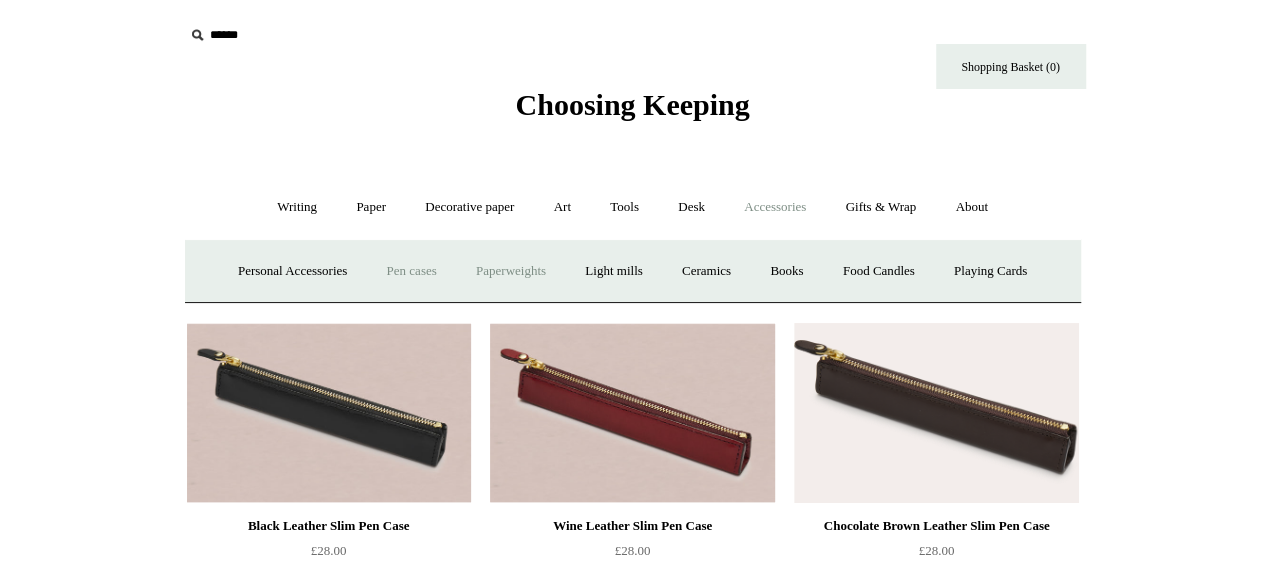 click on "Paperweights +" at bounding box center (511, 271) 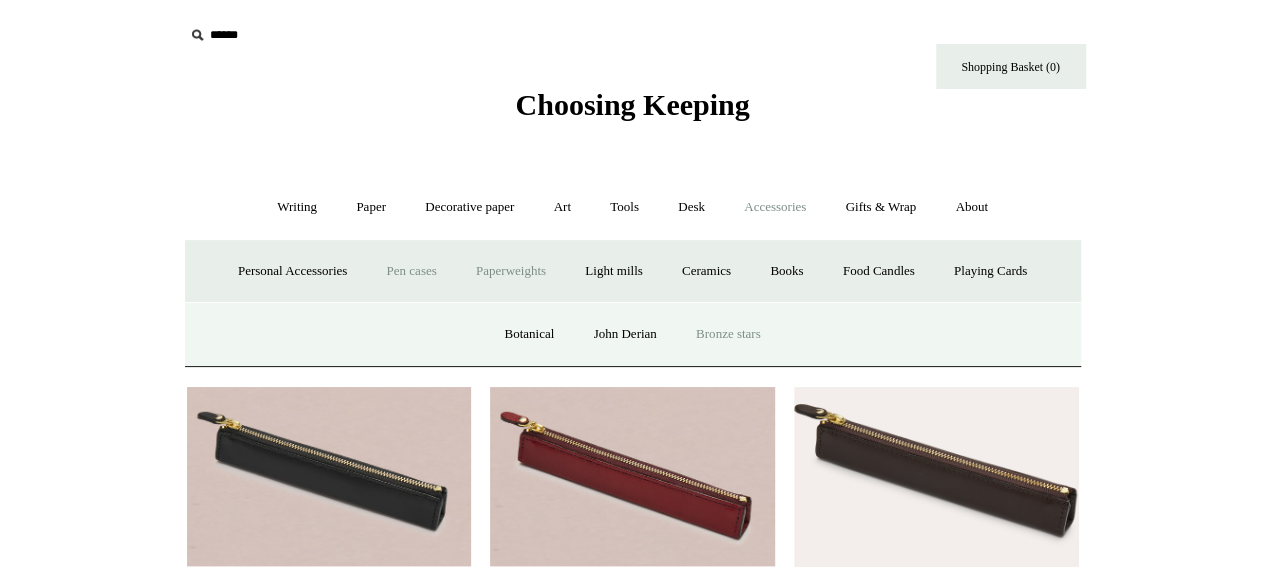 click on "Bronze stars" at bounding box center (728, 334) 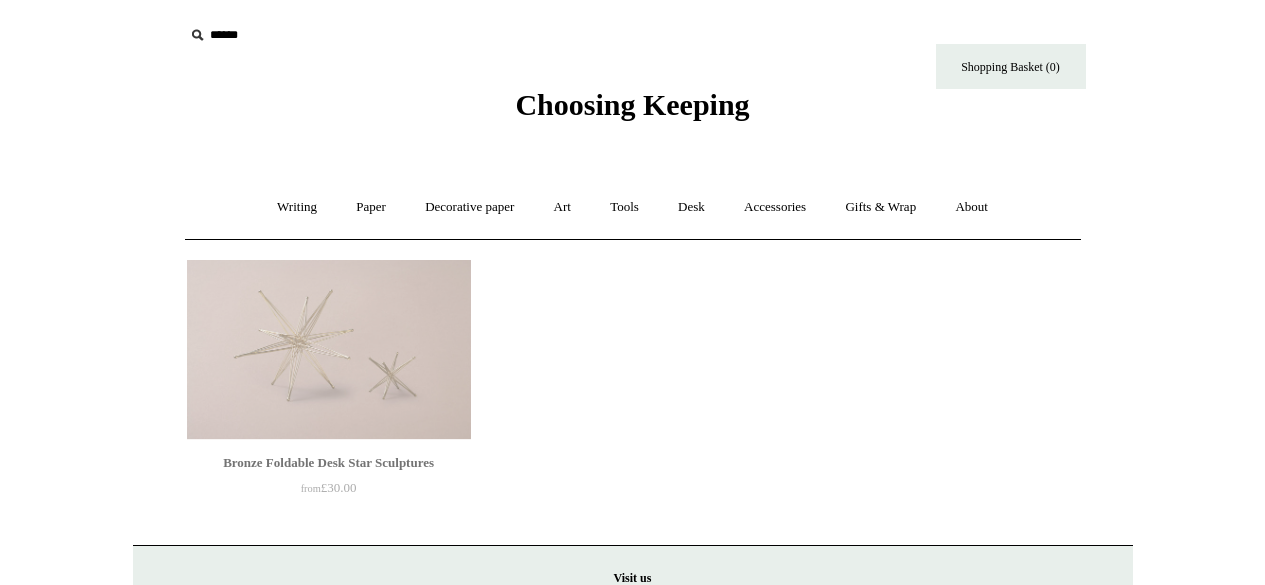 scroll, scrollTop: 0, scrollLeft: 0, axis: both 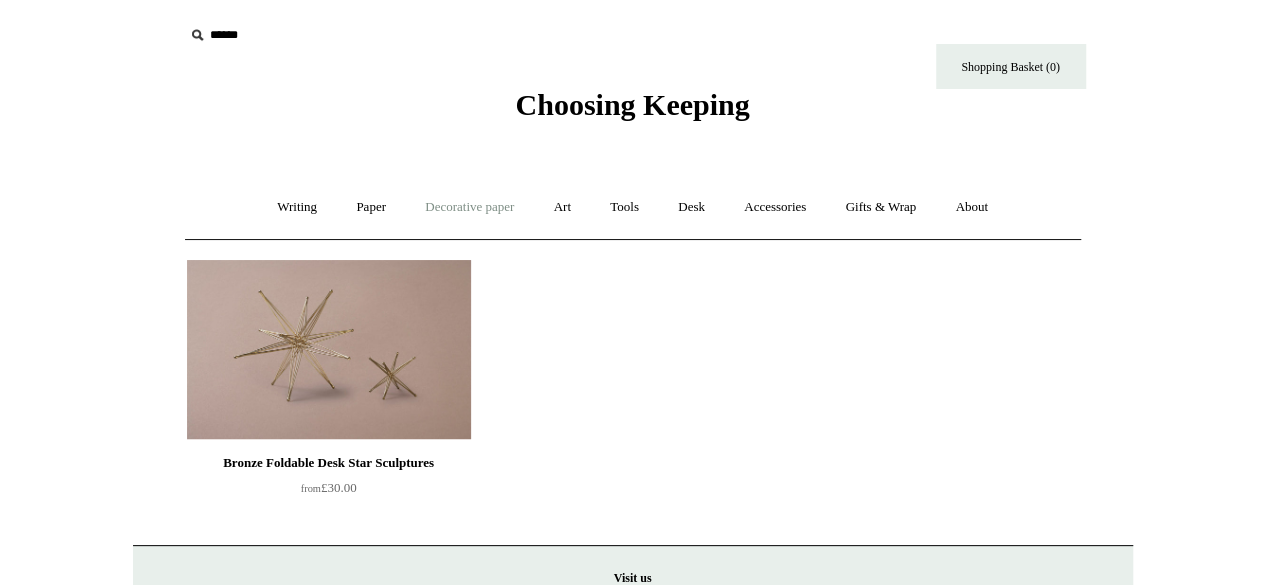 click on "Decorative paper +" at bounding box center [469, 207] 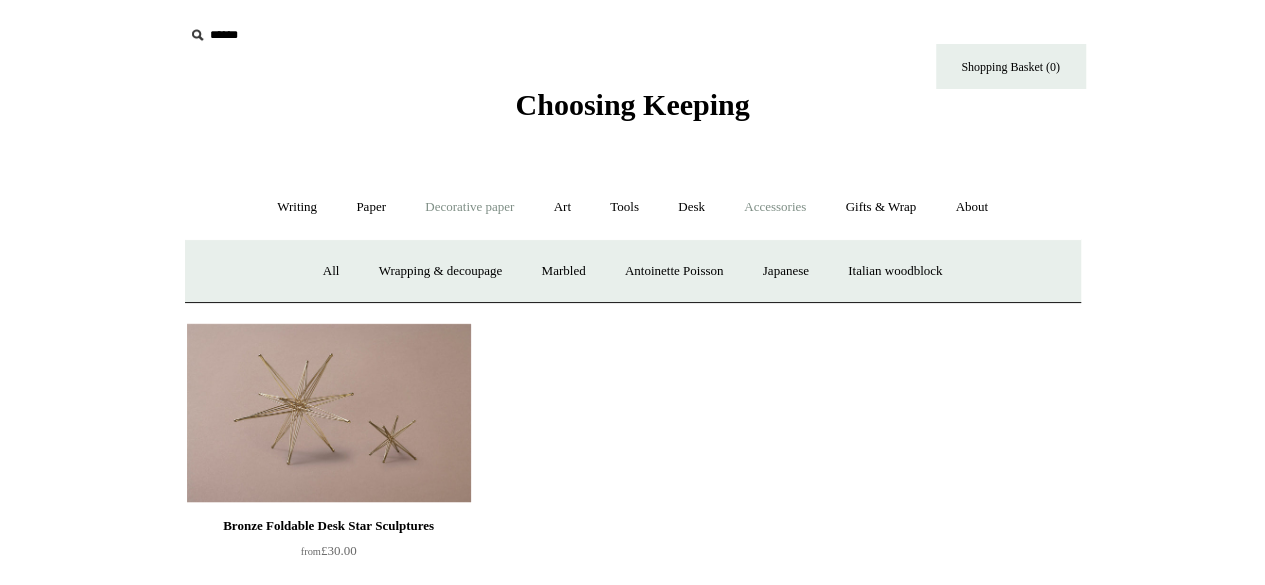 click on "Accessories +" at bounding box center [775, 207] 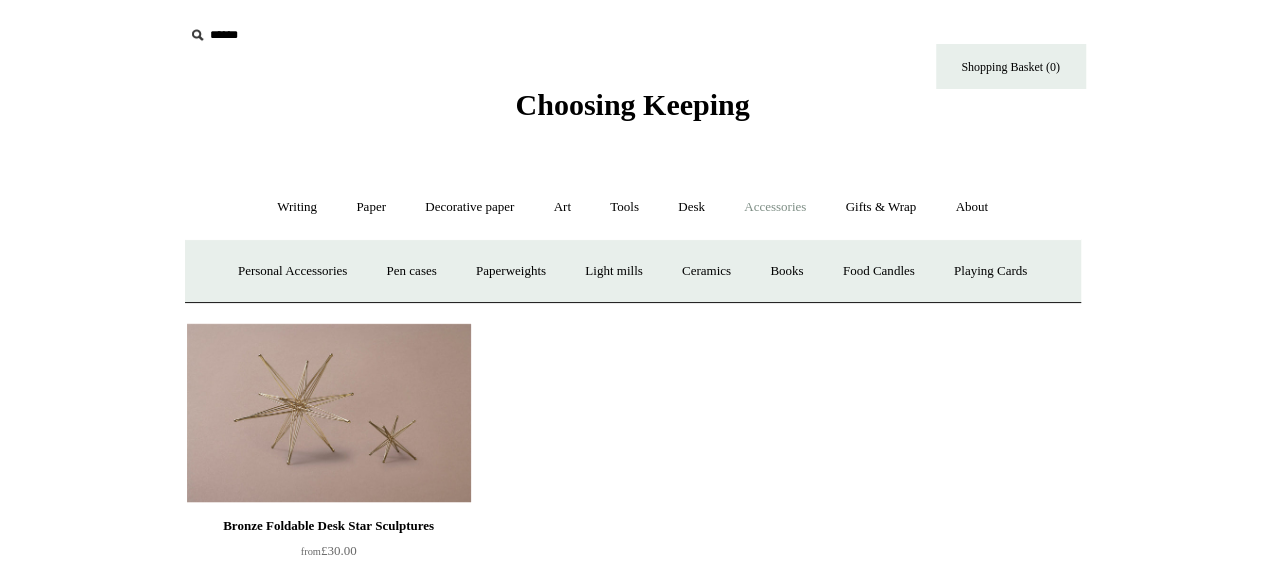 click on "Accessories -" at bounding box center [775, 207] 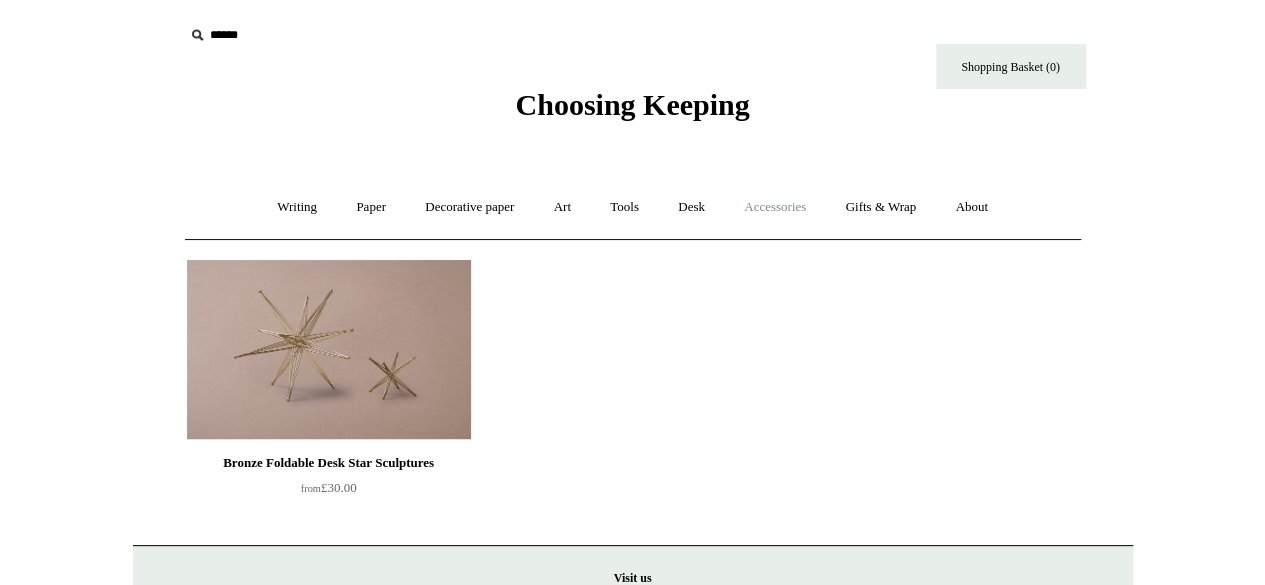 click on "Accessories +" at bounding box center [775, 207] 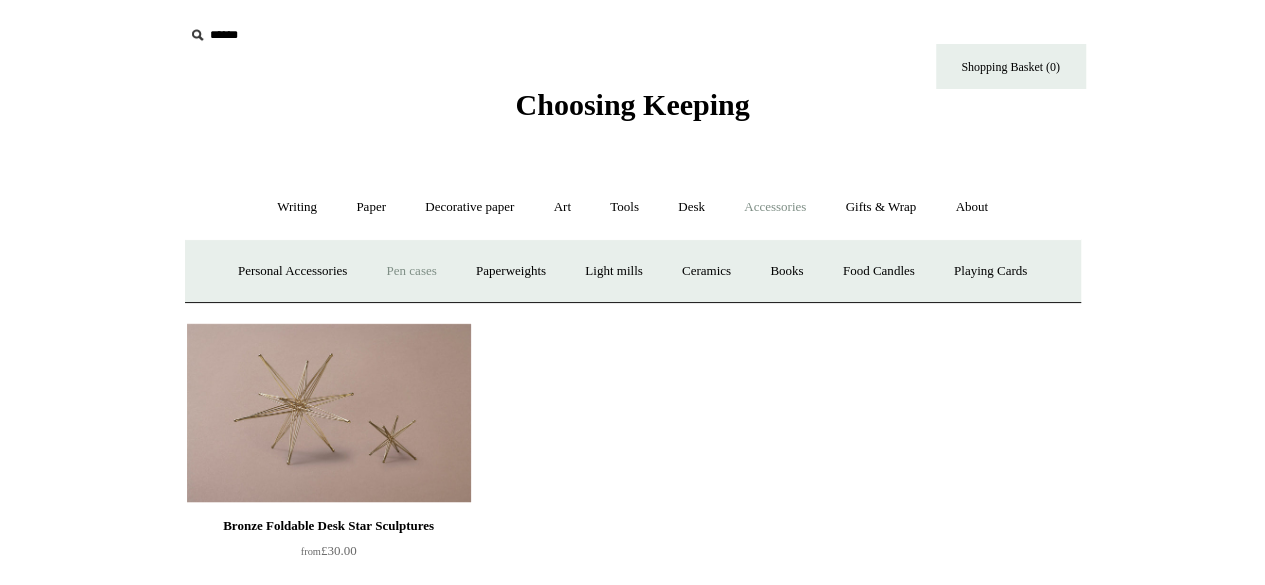 click on "Pen cases" at bounding box center [411, 271] 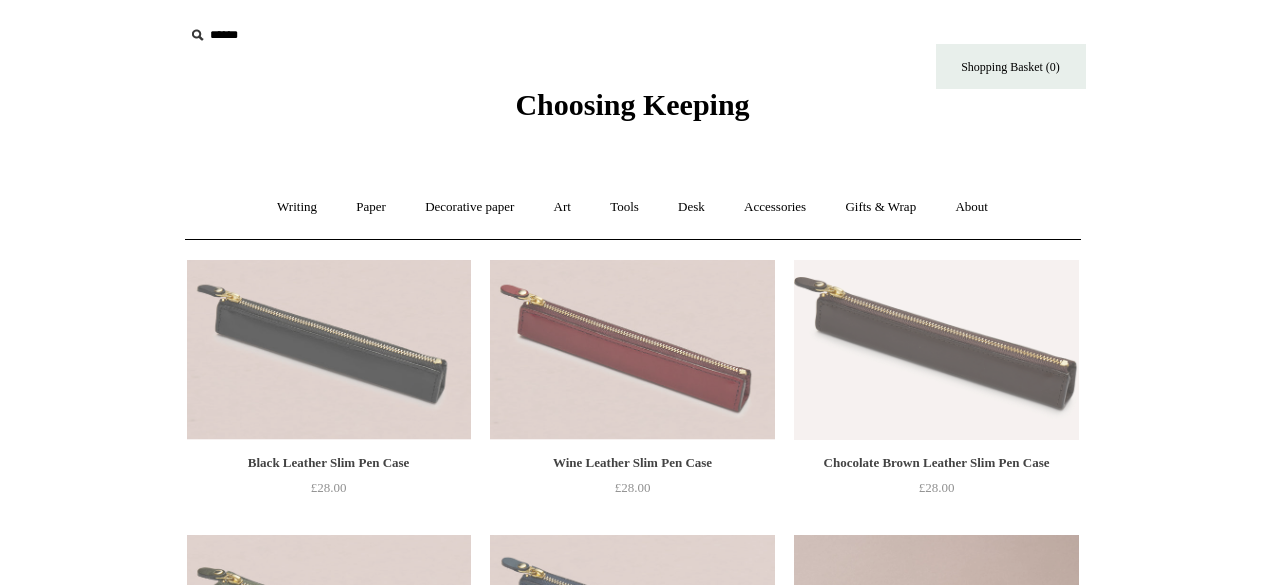 scroll, scrollTop: 0, scrollLeft: 0, axis: both 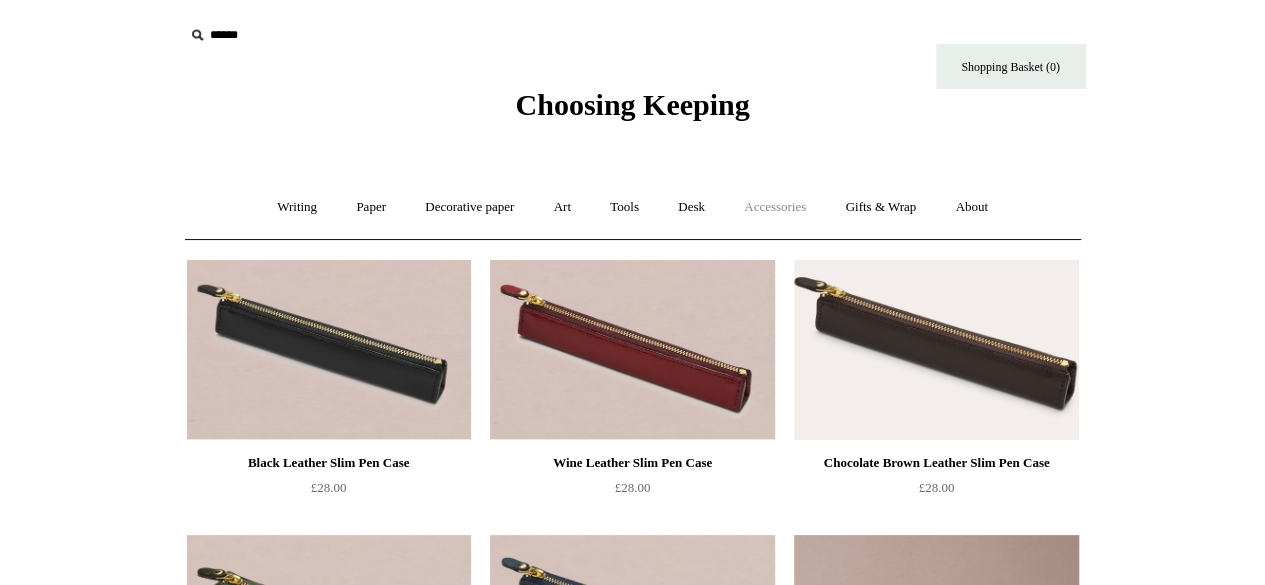 drag, startPoint x: 831, startPoint y: 187, endPoint x: 786, endPoint y: 209, distance: 50.08992 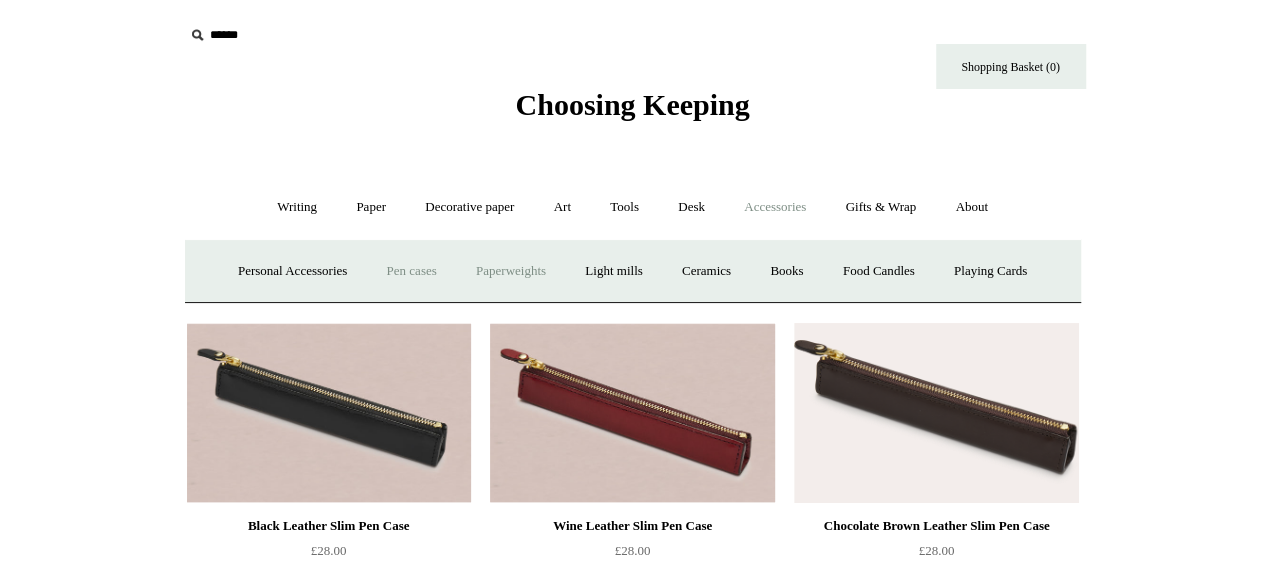 click on "Paperweights +" at bounding box center (511, 271) 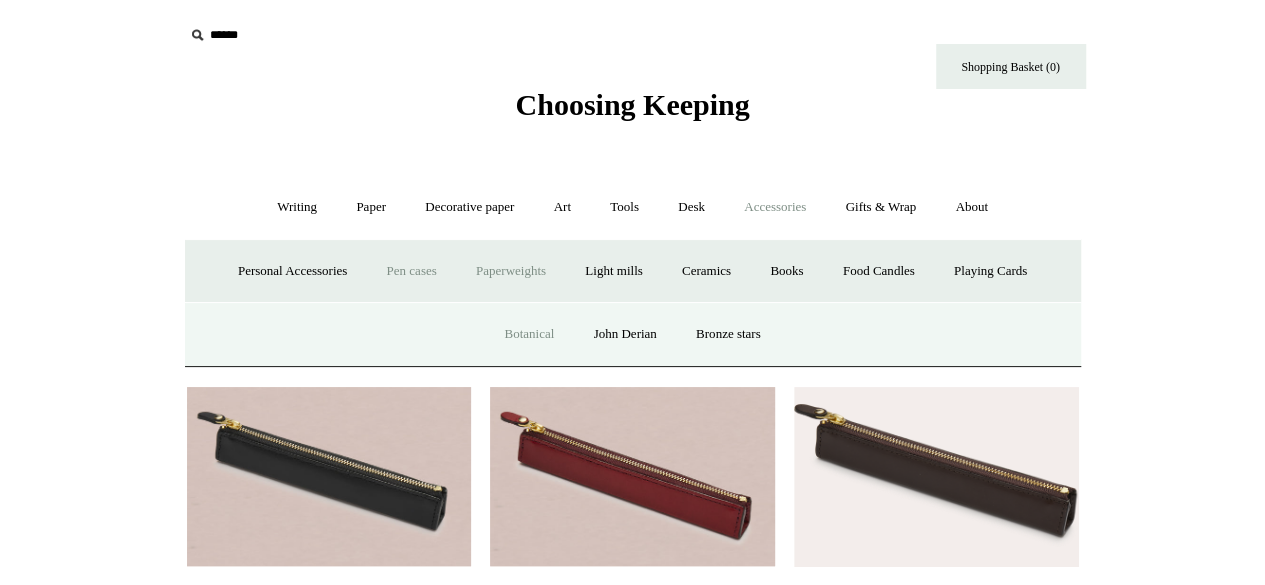 click on "Botanical" at bounding box center [529, 334] 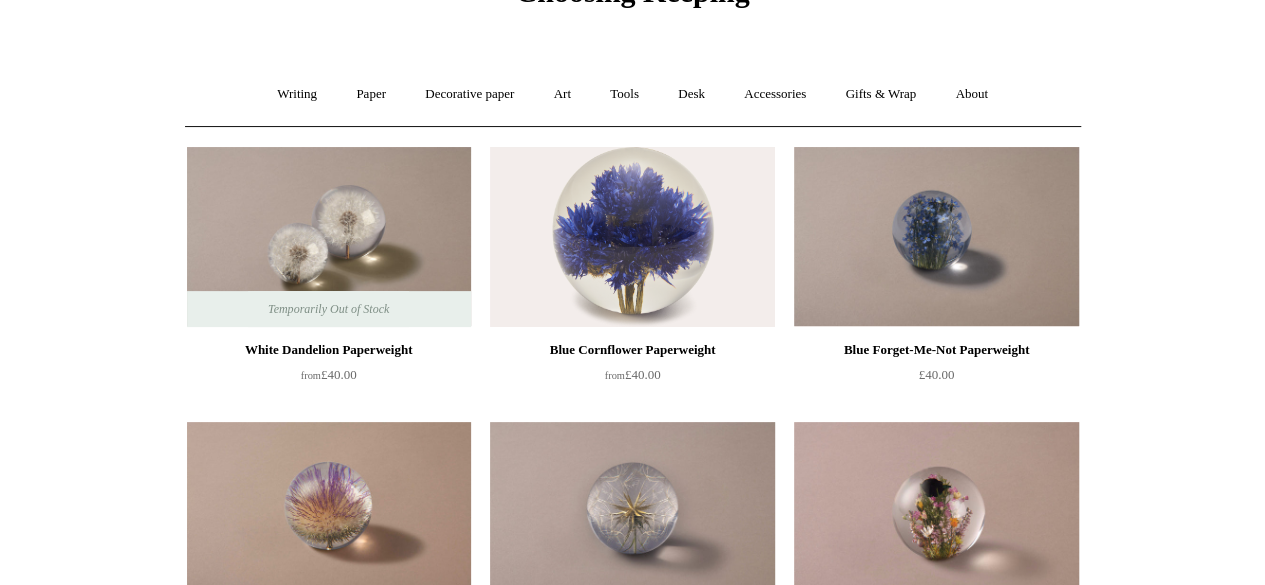 scroll, scrollTop: 0, scrollLeft: 0, axis: both 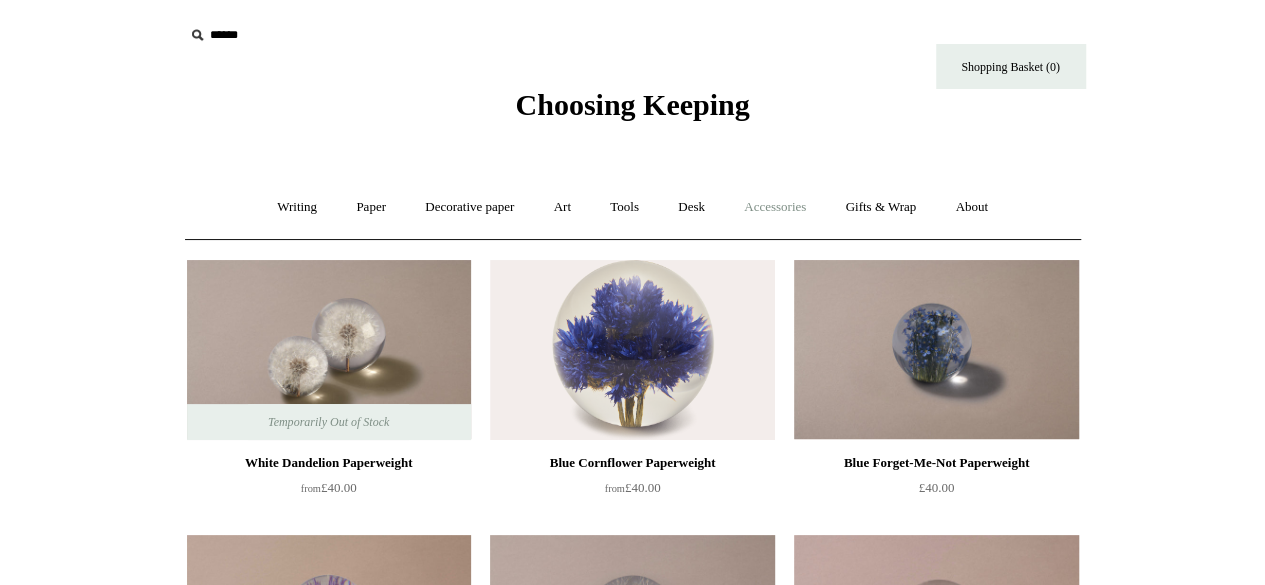 click on "Accessories +" at bounding box center (775, 207) 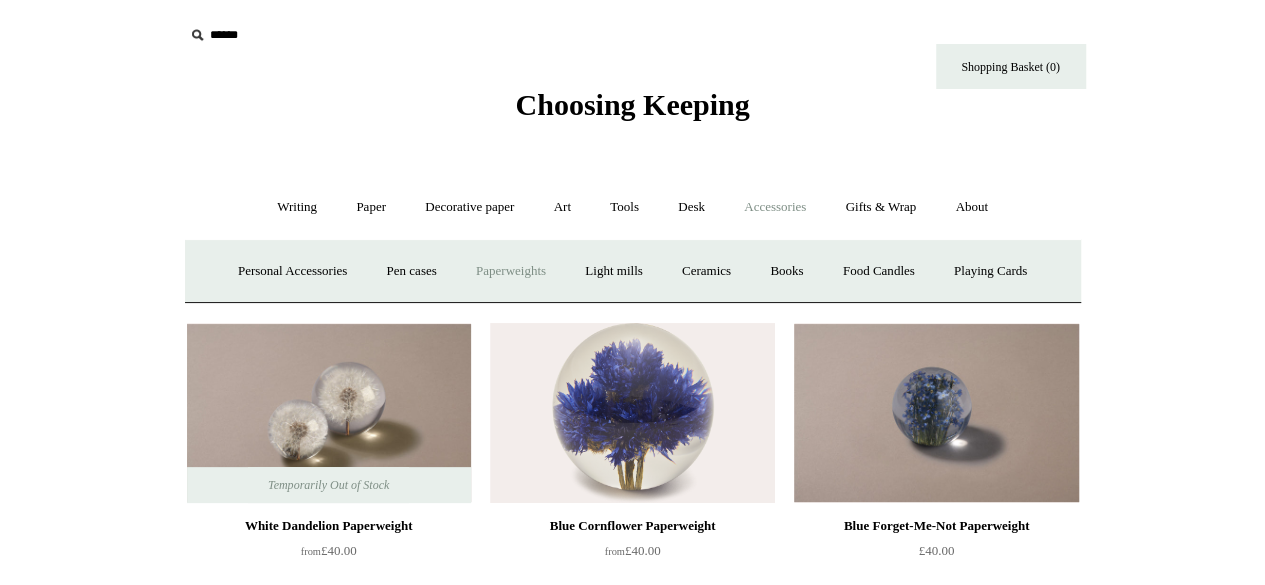 click on "Paperweights +" at bounding box center (511, 271) 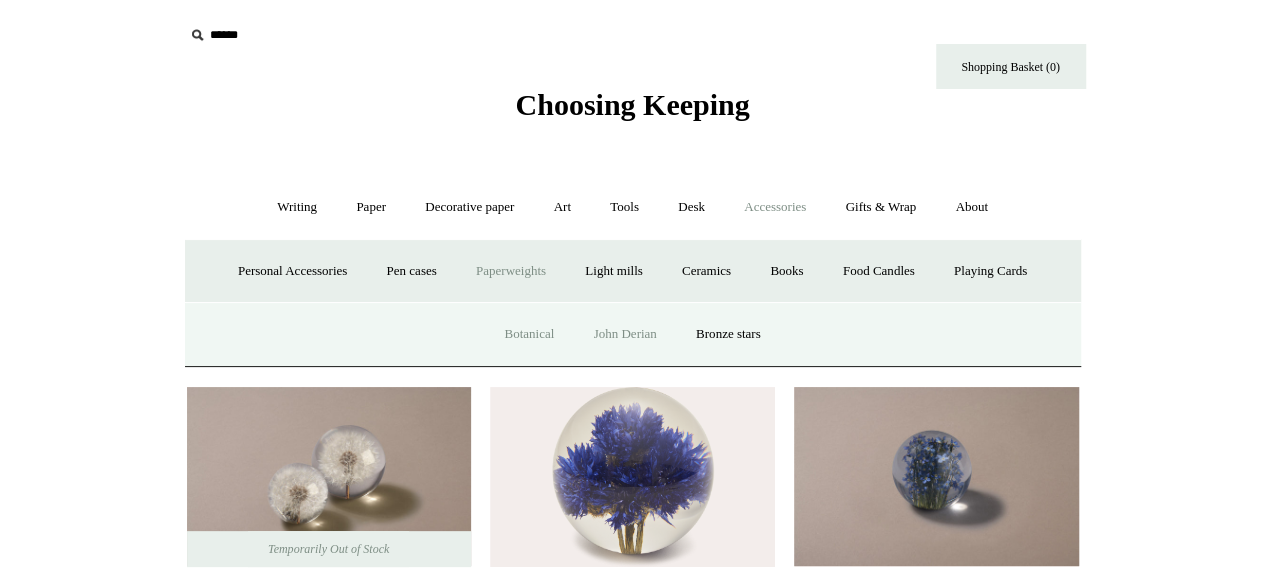 click on "John Derian" at bounding box center [625, 334] 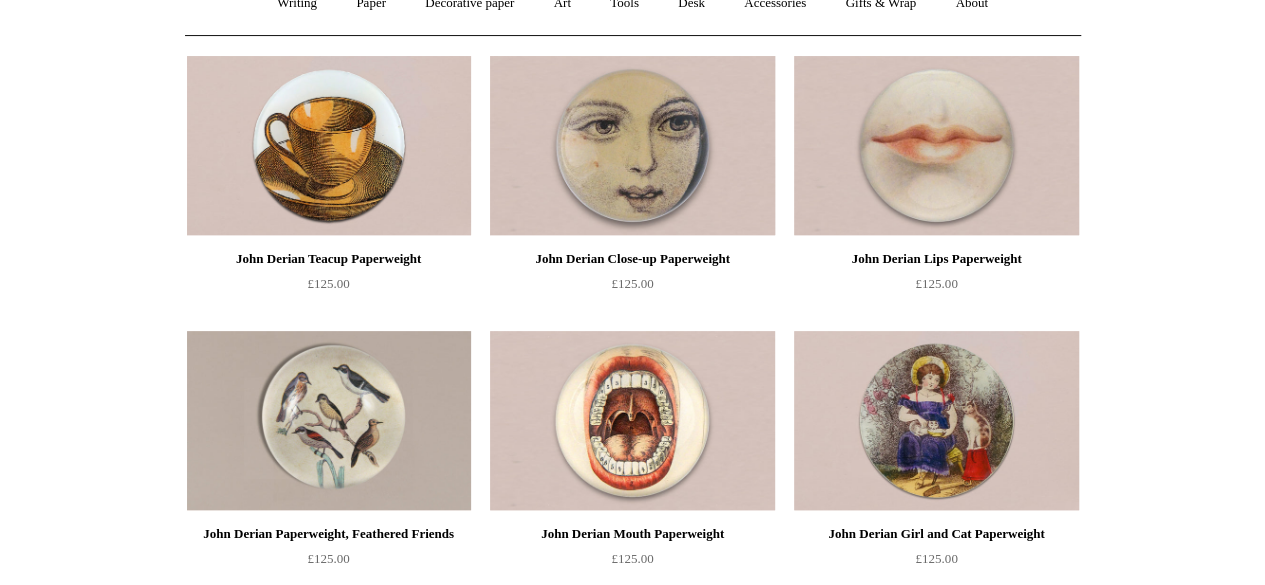 scroll, scrollTop: 0, scrollLeft: 0, axis: both 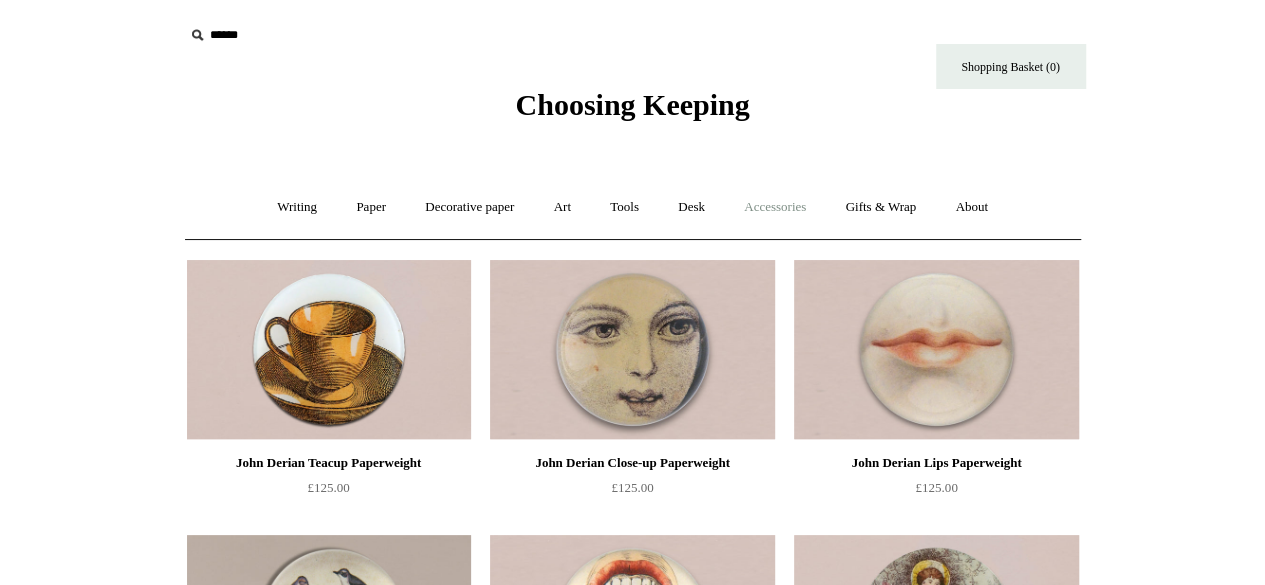 click on "Accessories +" at bounding box center [775, 207] 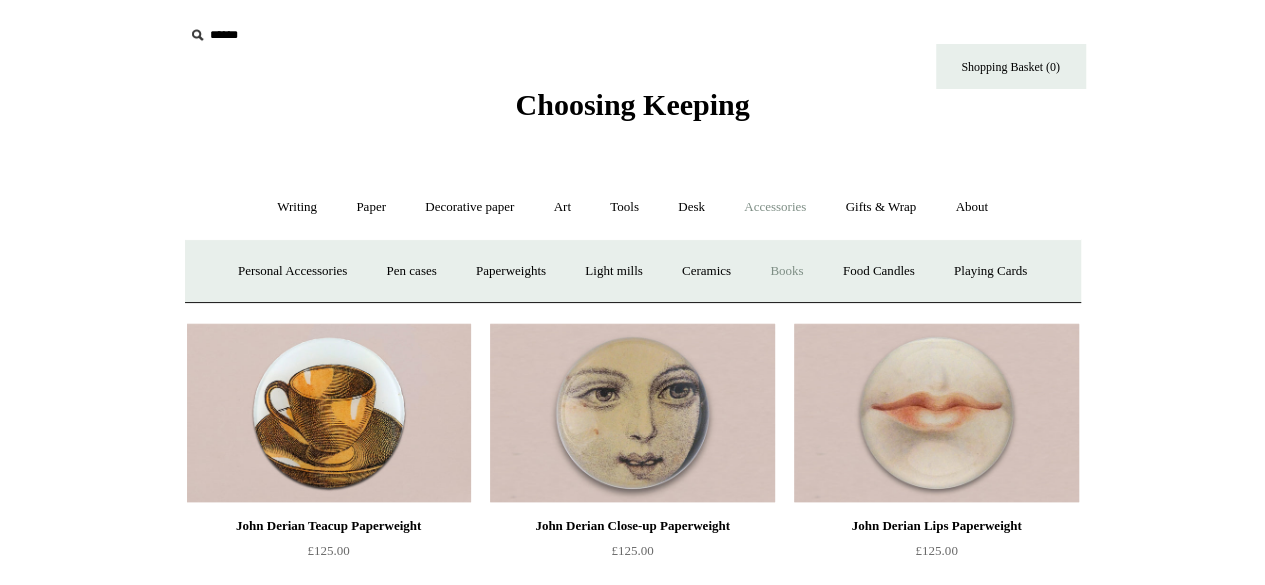click on "Books" at bounding box center [786, 271] 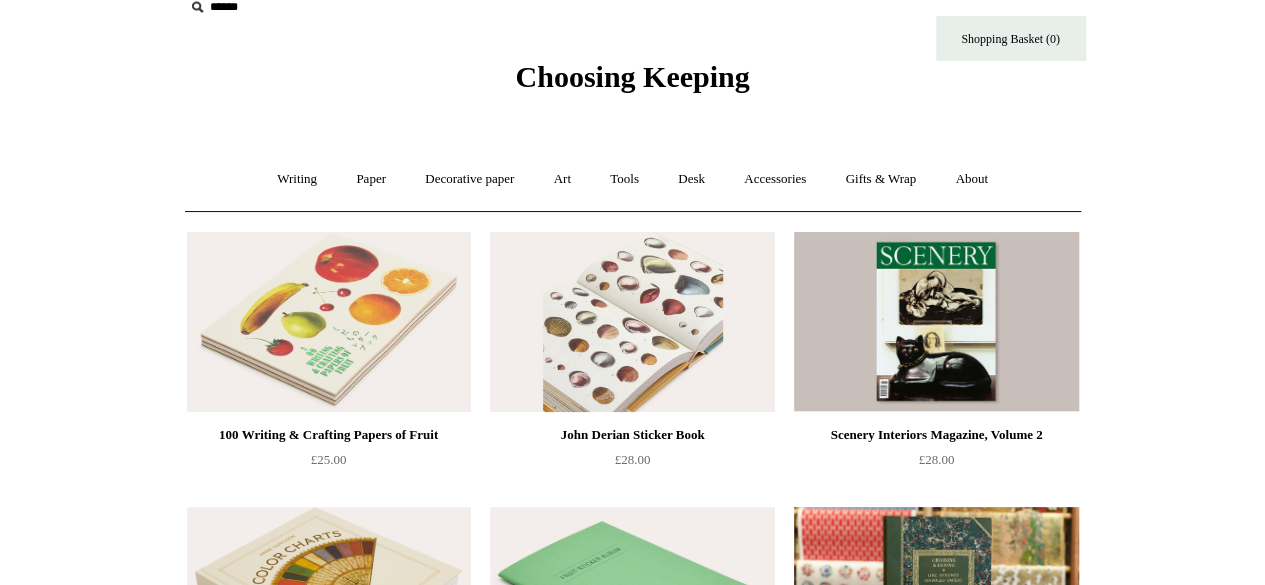 scroll, scrollTop: 0, scrollLeft: 0, axis: both 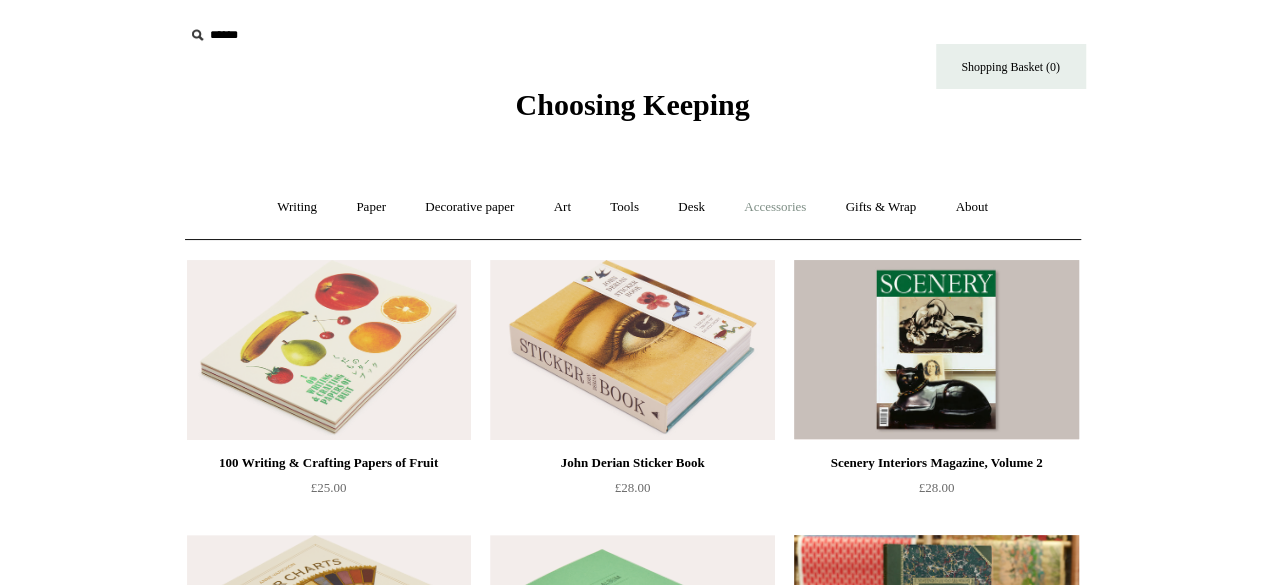 click on "Accessories +" at bounding box center (775, 207) 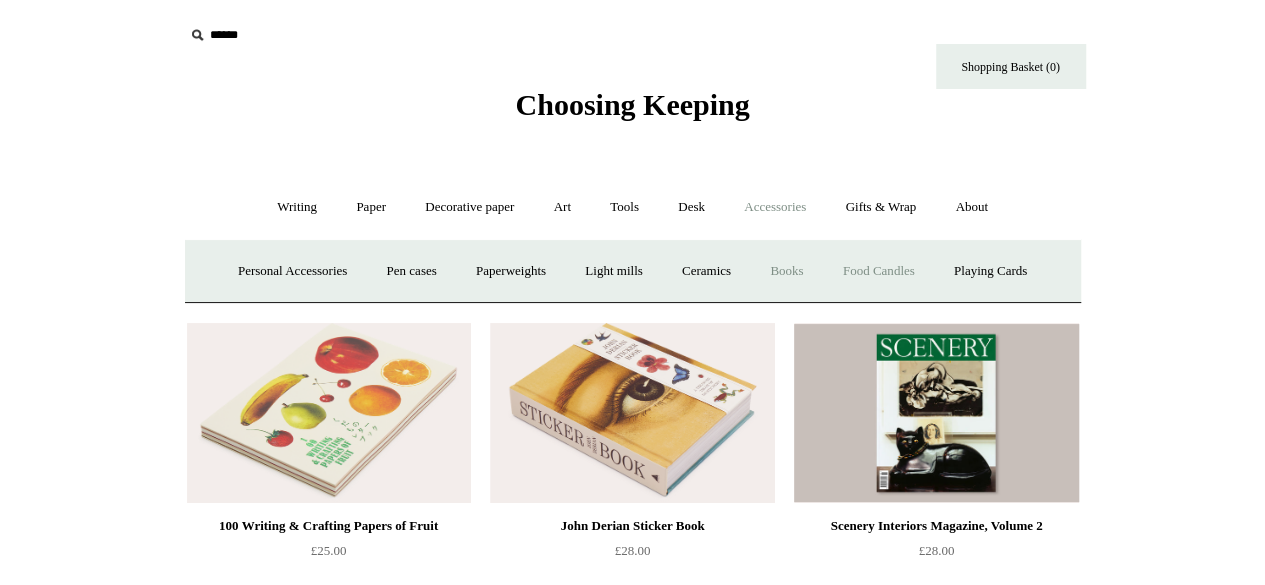 click on "Food Candles" at bounding box center [879, 271] 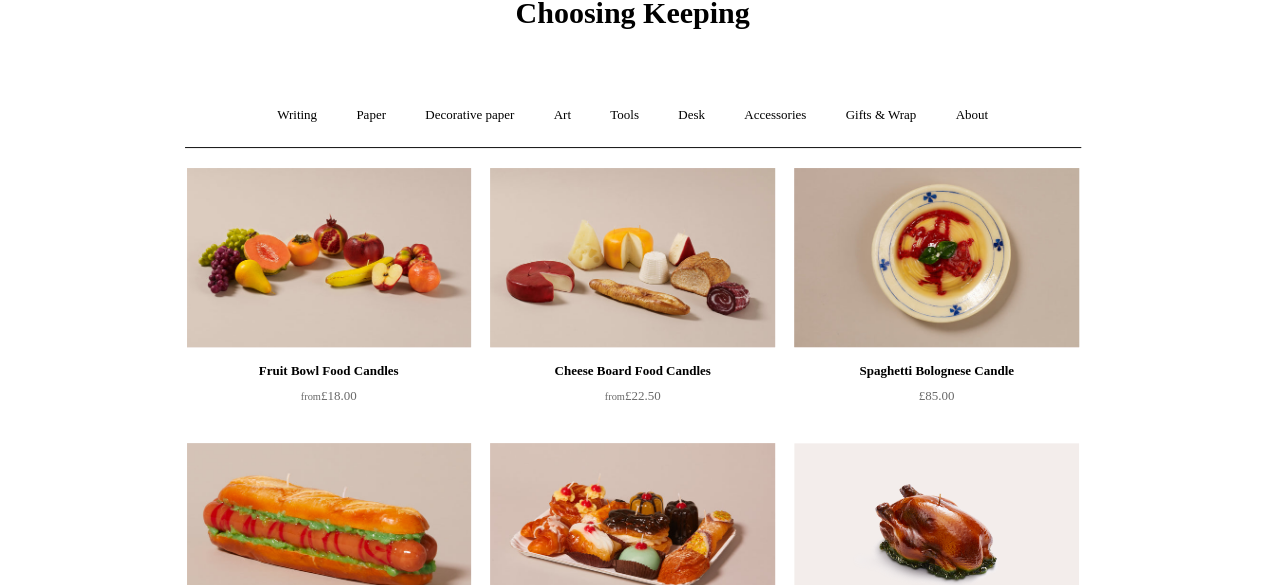 scroll, scrollTop: 0, scrollLeft: 0, axis: both 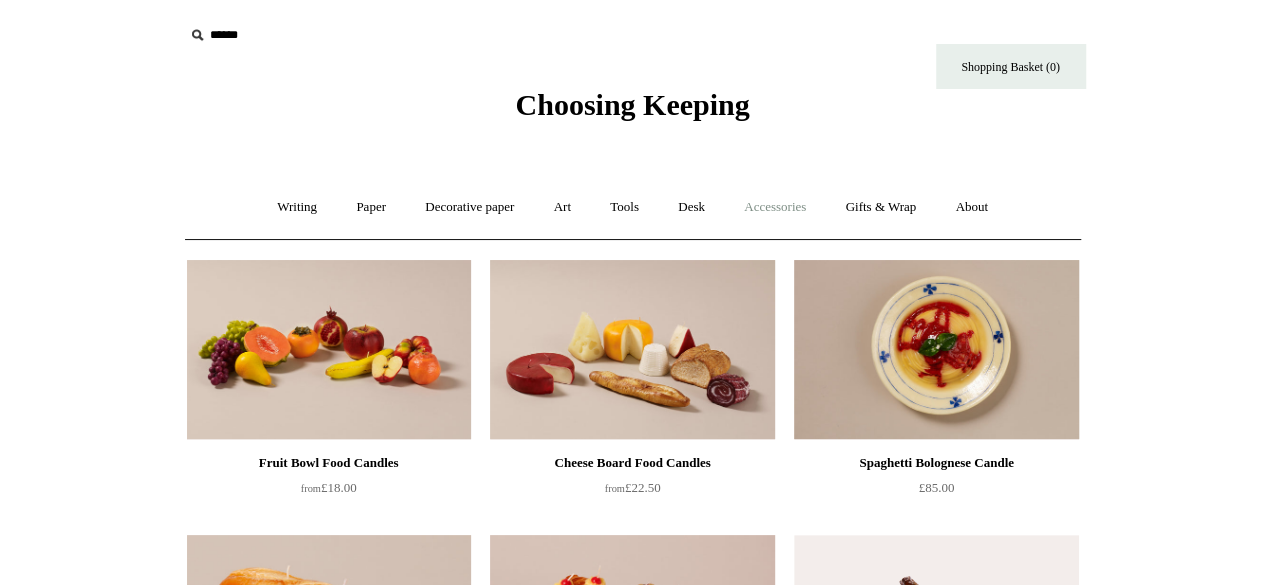 click on "Accessories +" at bounding box center (775, 207) 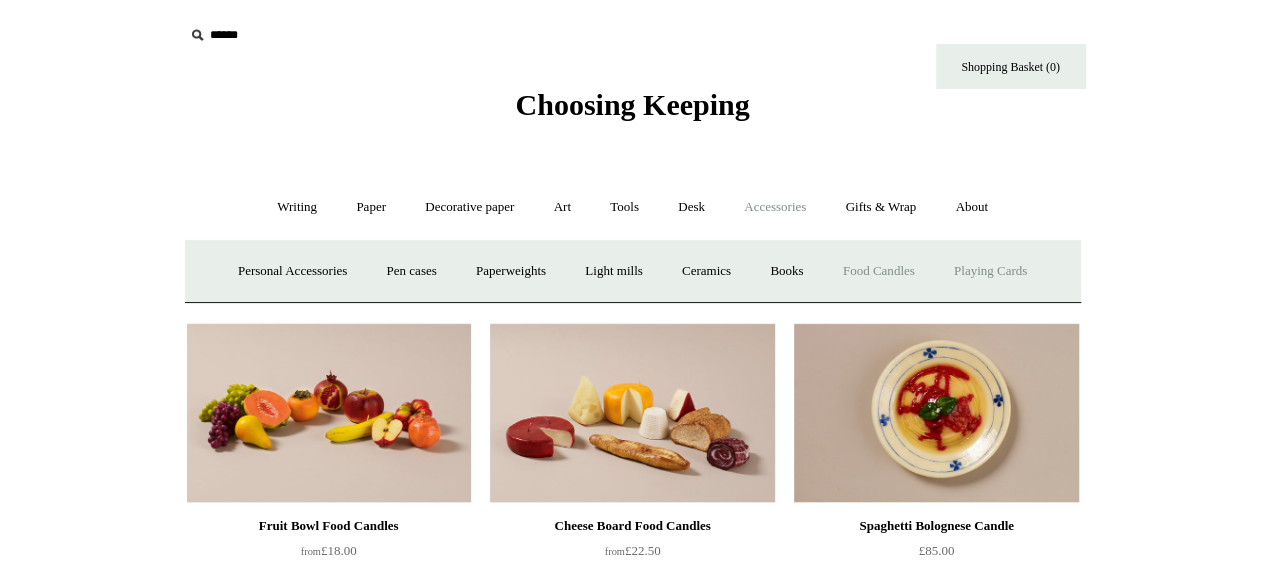 click on "Playing Cards" at bounding box center [990, 271] 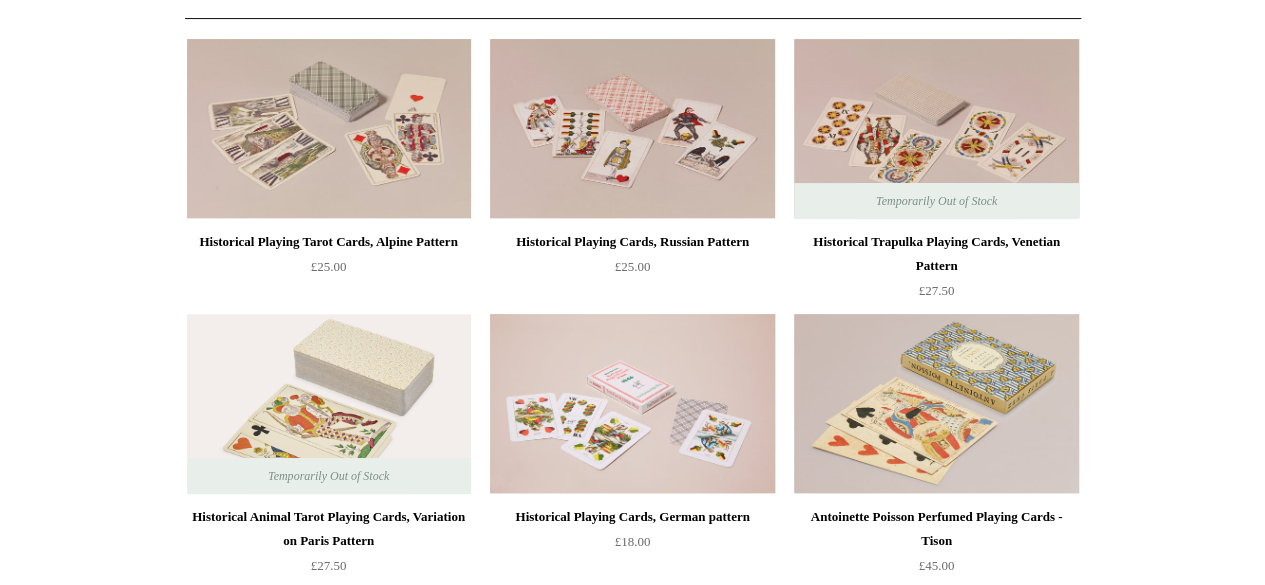 scroll, scrollTop: 0, scrollLeft: 0, axis: both 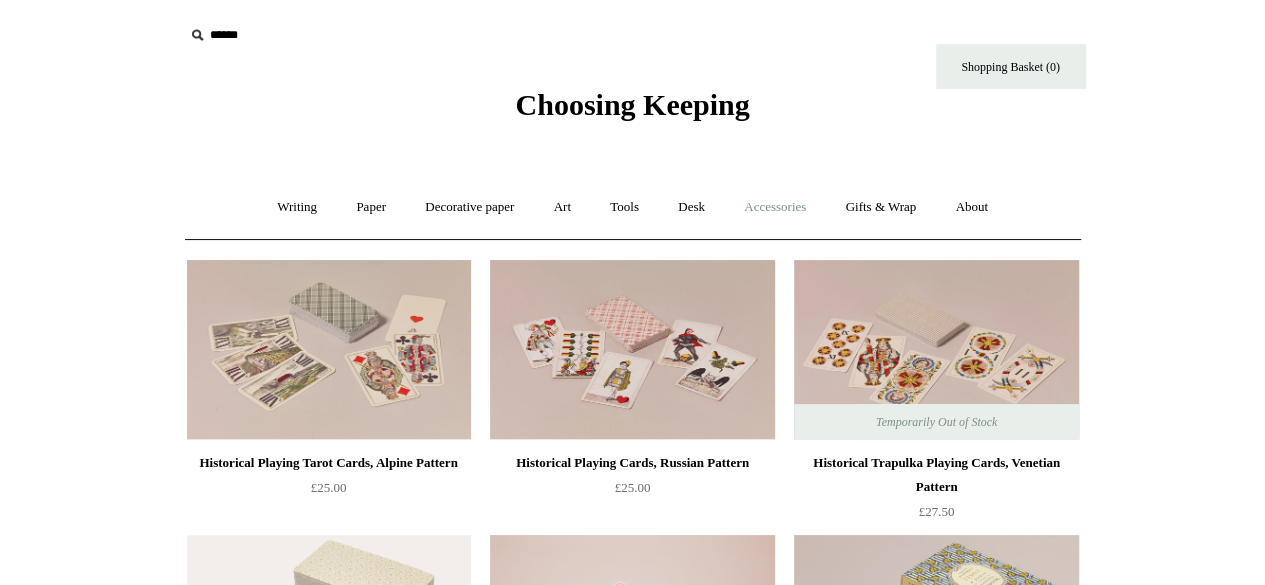 click on "Accessories +" at bounding box center (775, 207) 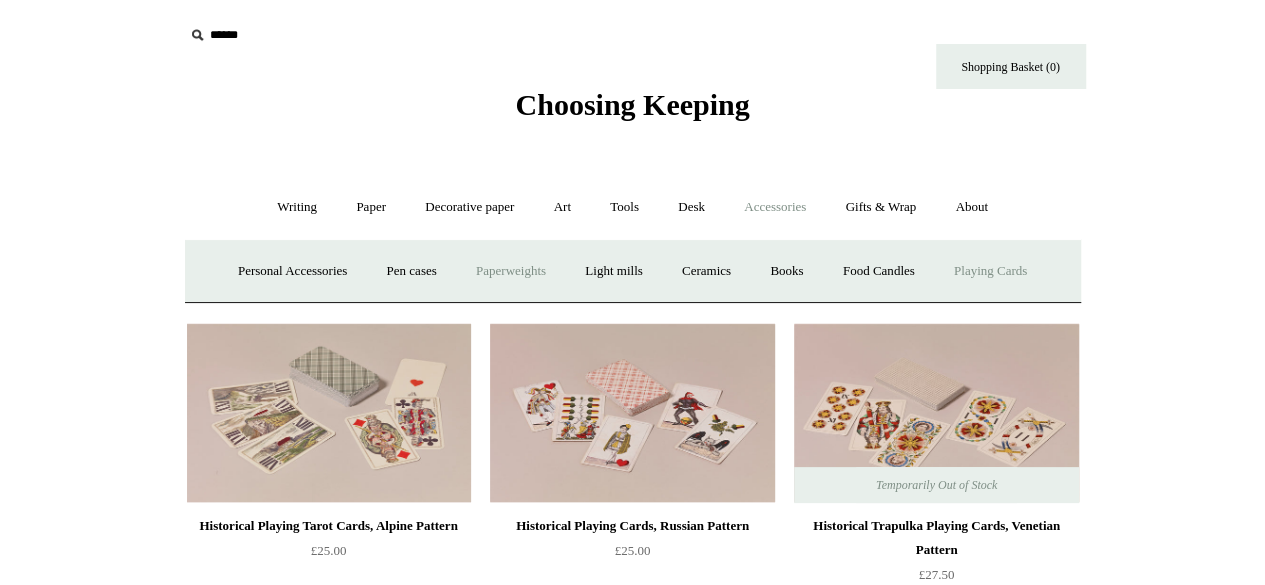 click on "Paperweights +" at bounding box center [511, 271] 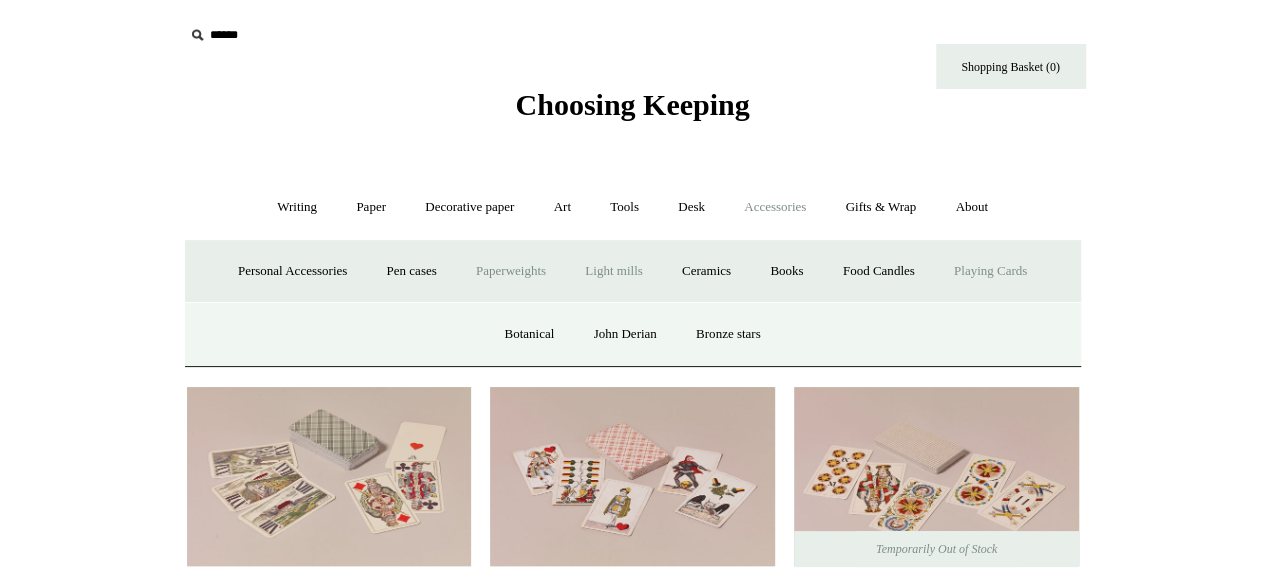 click on "Light mills" at bounding box center (613, 271) 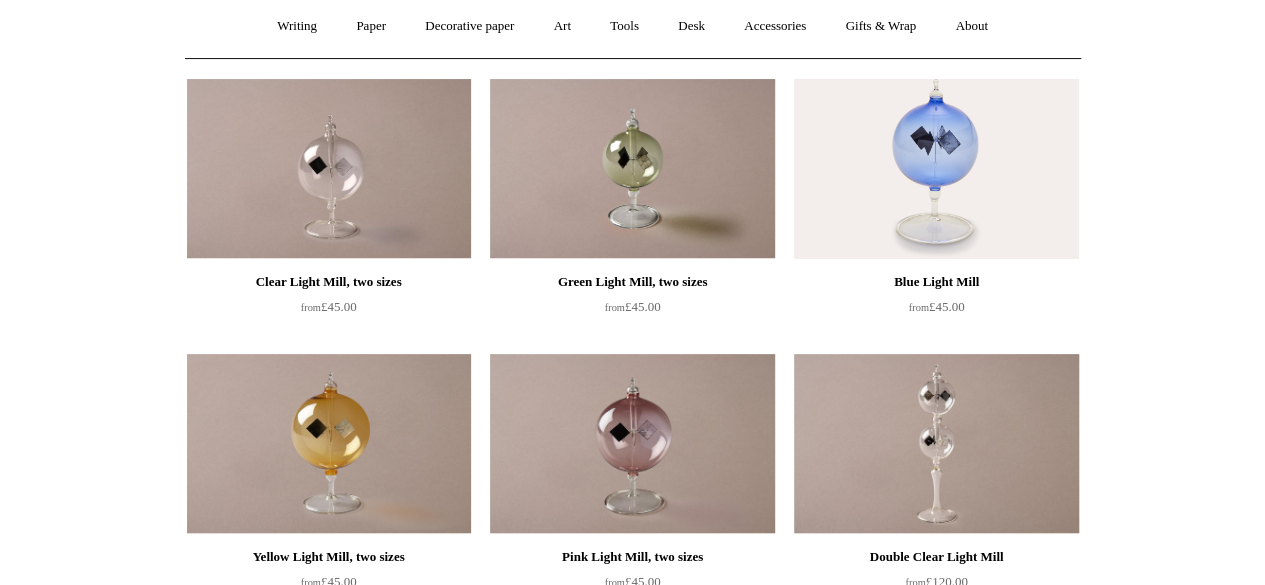 scroll, scrollTop: 0, scrollLeft: 0, axis: both 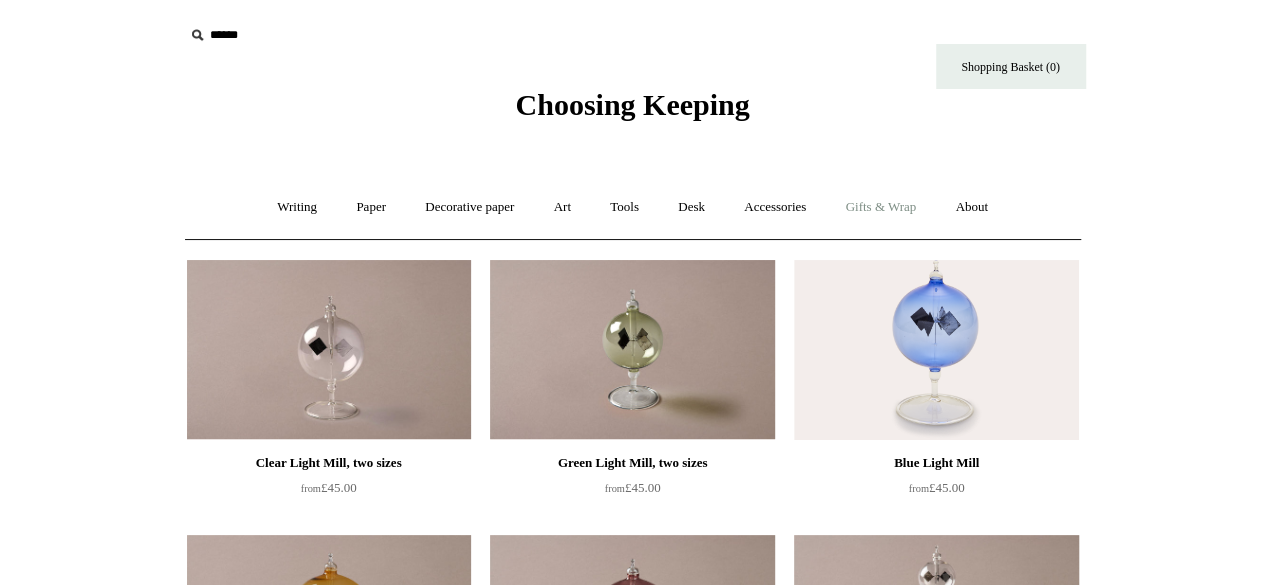 click on "Gifts & Wrap +" at bounding box center [880, 207] 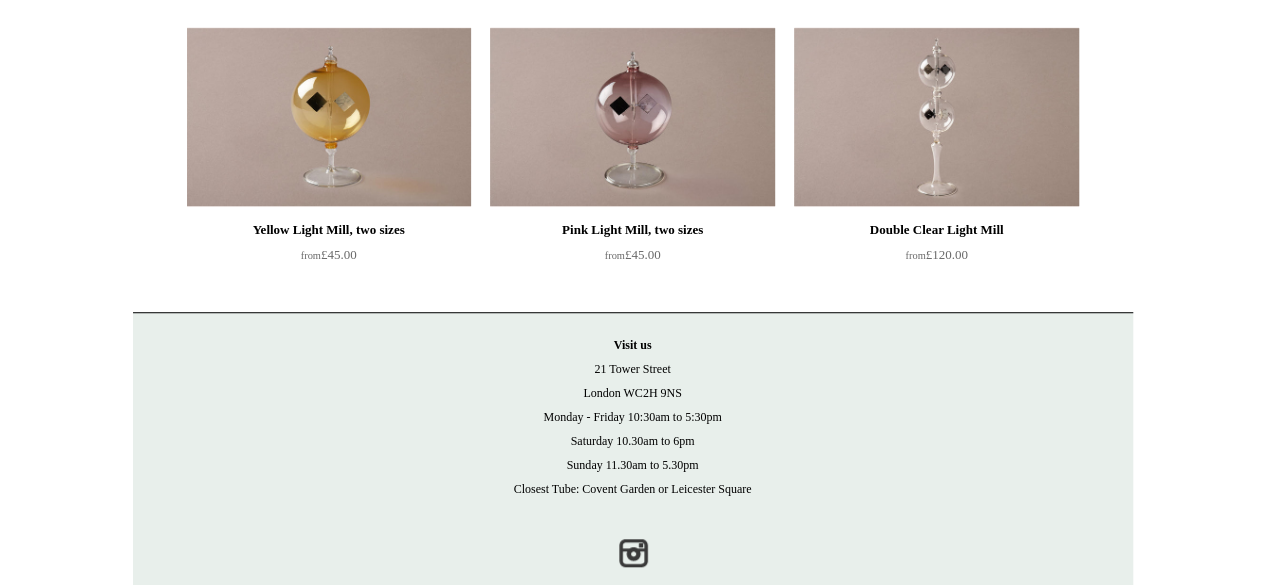 scroll, scrollTop: 110, scrollLeft: 0, axis: vertical 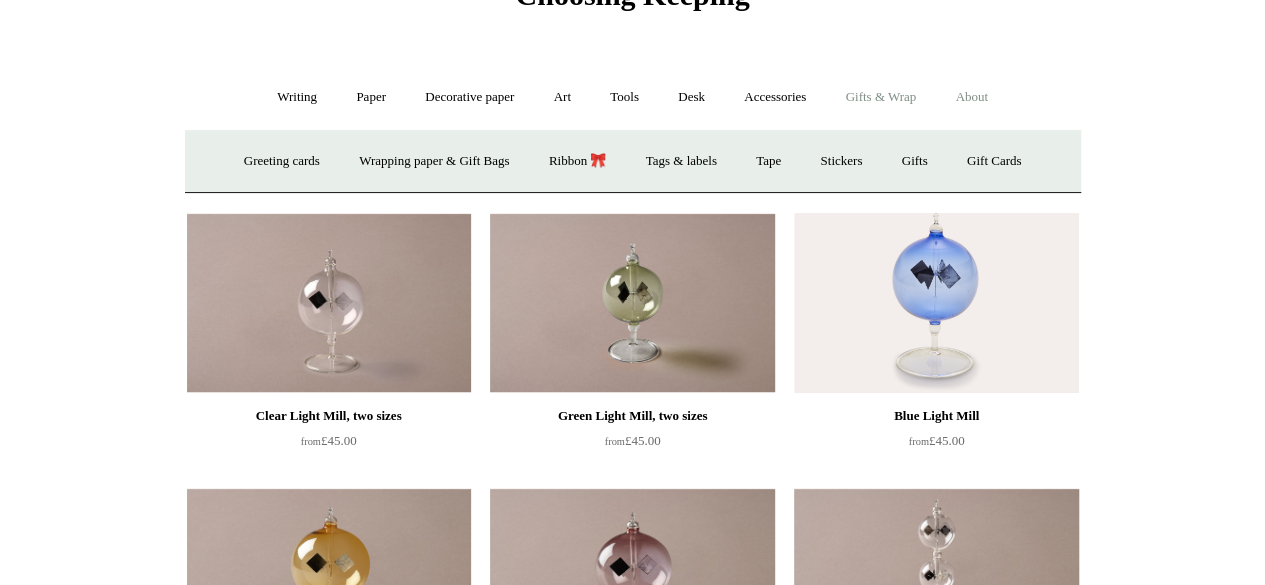click on "About +" at bounding box center (971, 97) 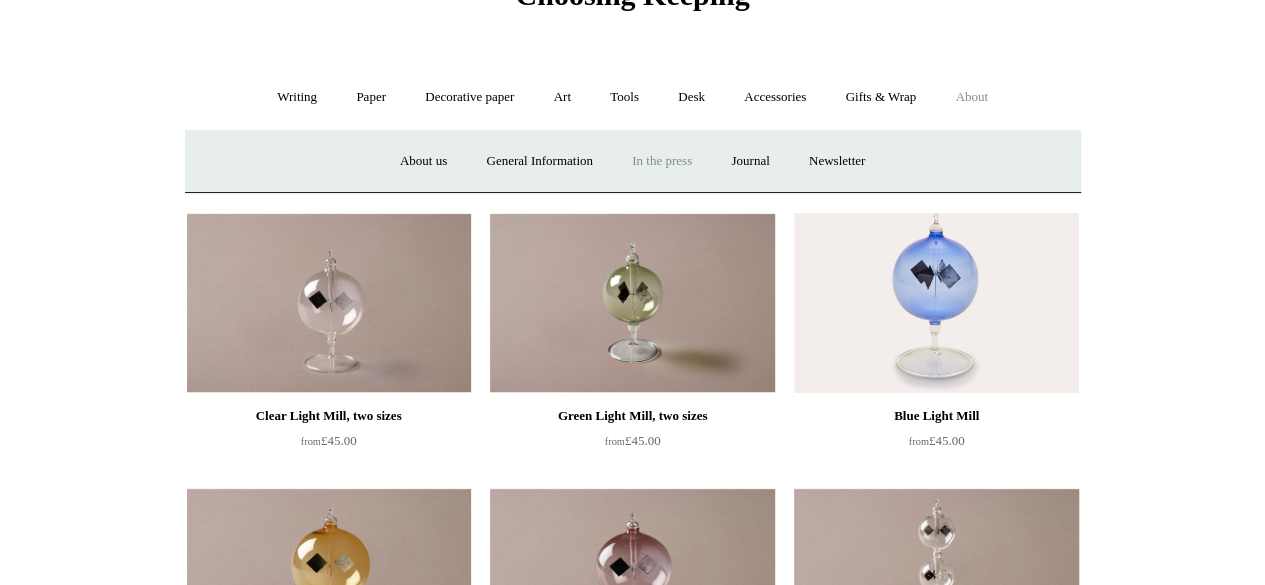 click on "In the press" at bounding box center [662, 161] 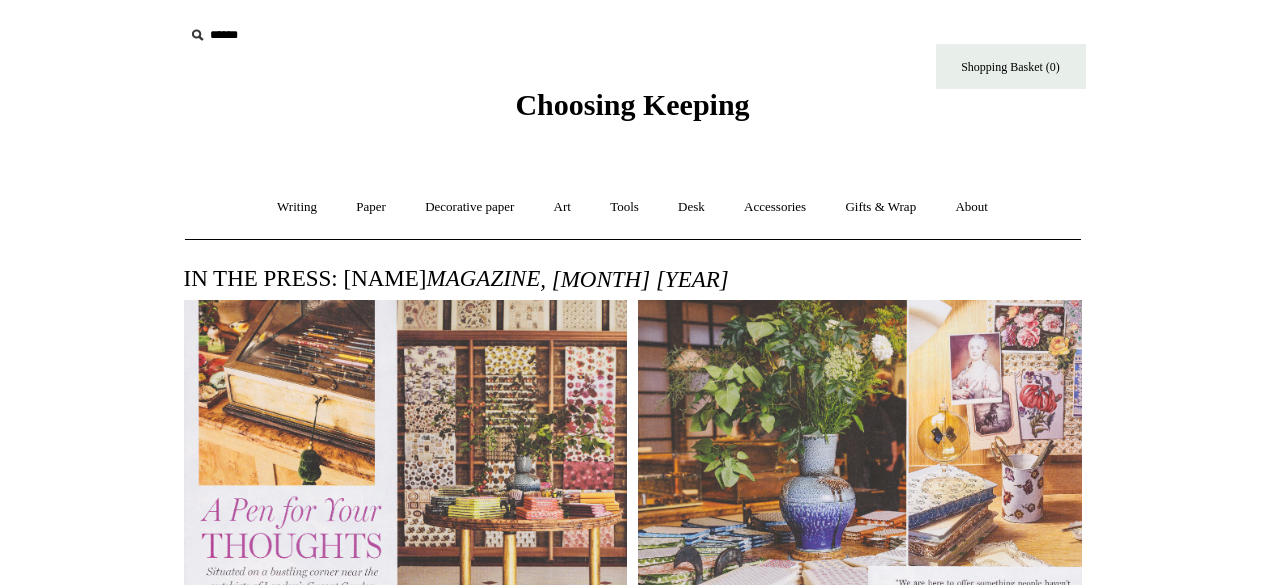 scroll, scrollTop: 0, scrollLeft: 0, axis: both 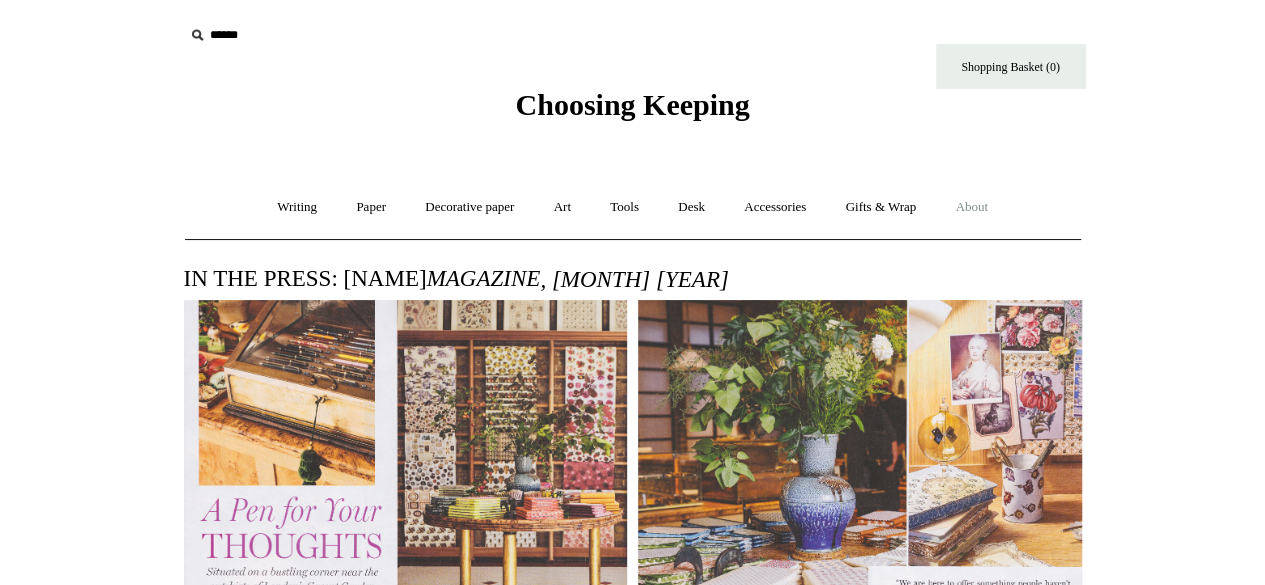 click on "About +" at bounding box center [971, 207] 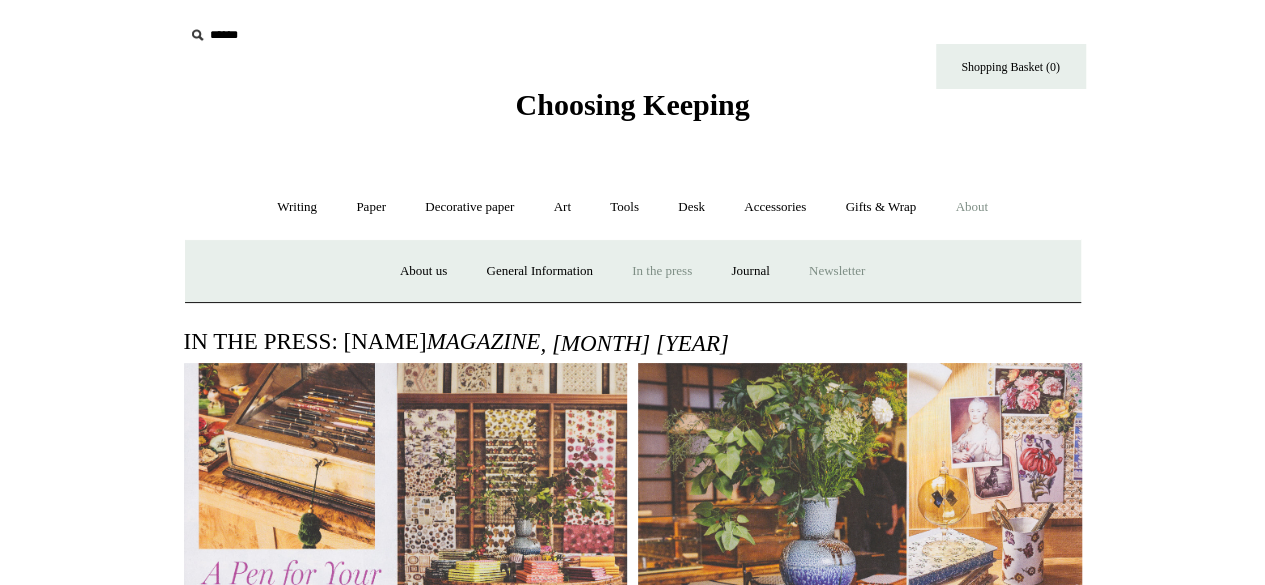 click on "Newsletter" at bounding box center [837, 271] 